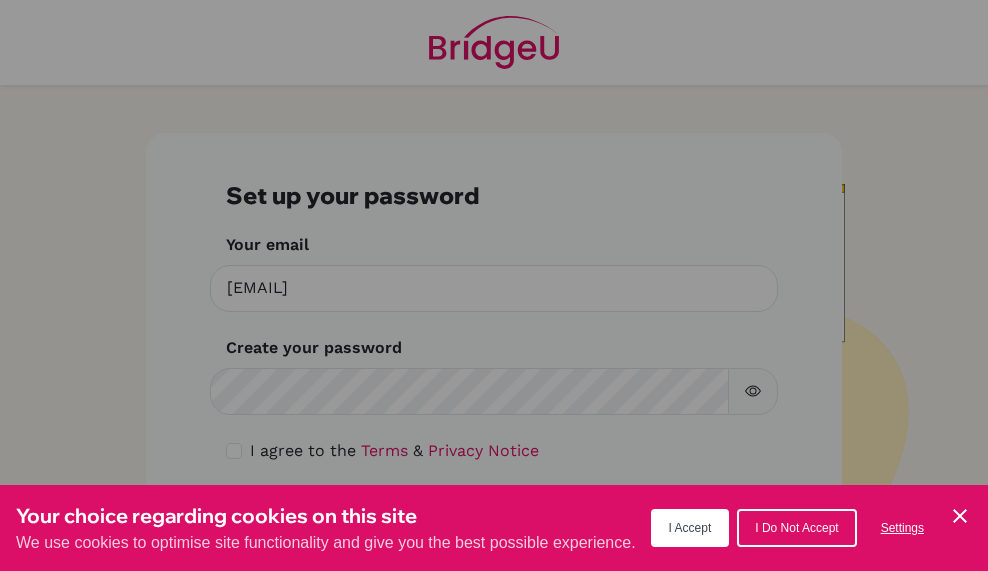 scroll, scrollTop: 0, scrollLeft: 0, axis: both 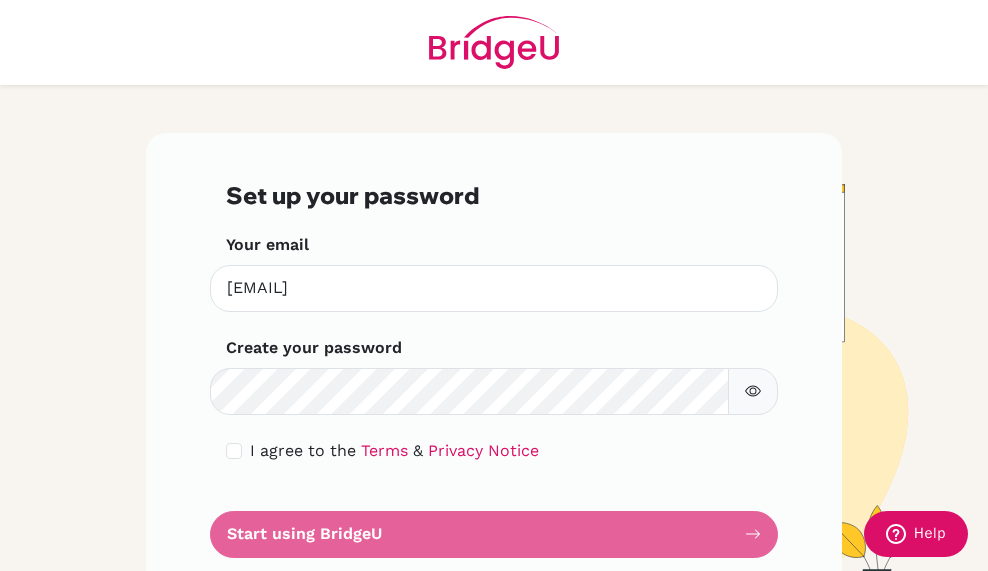 click 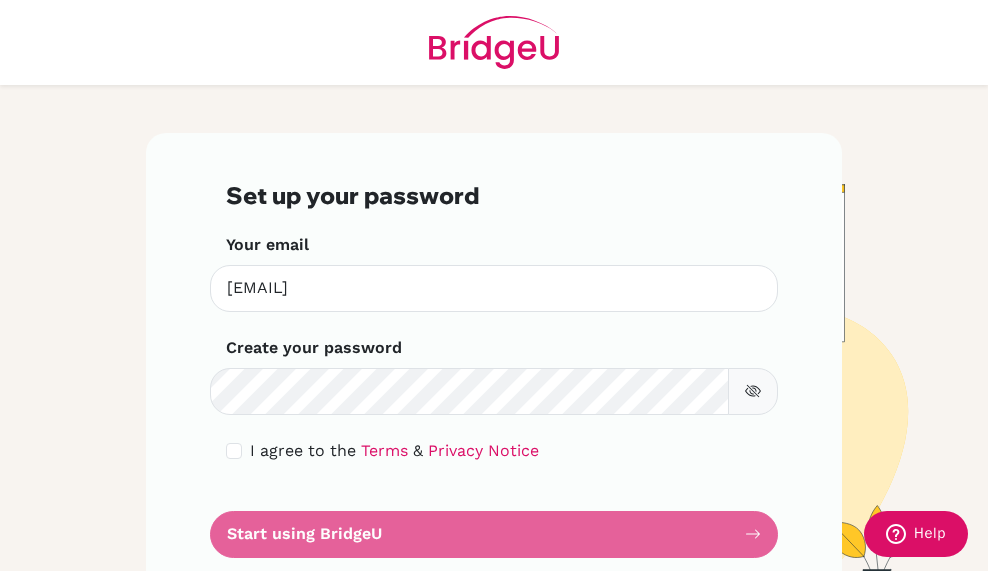 click 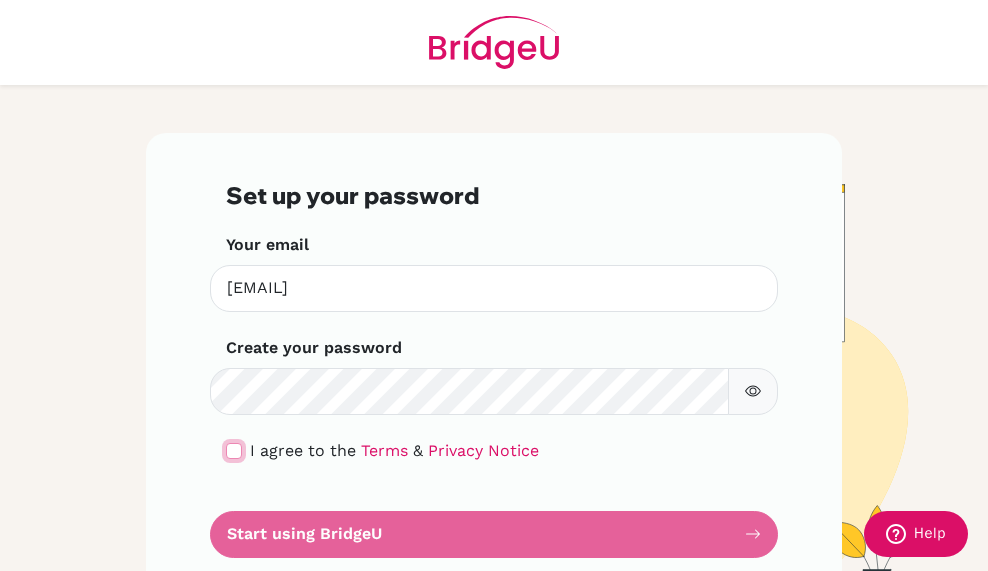 click at bounding box center (234, 451) 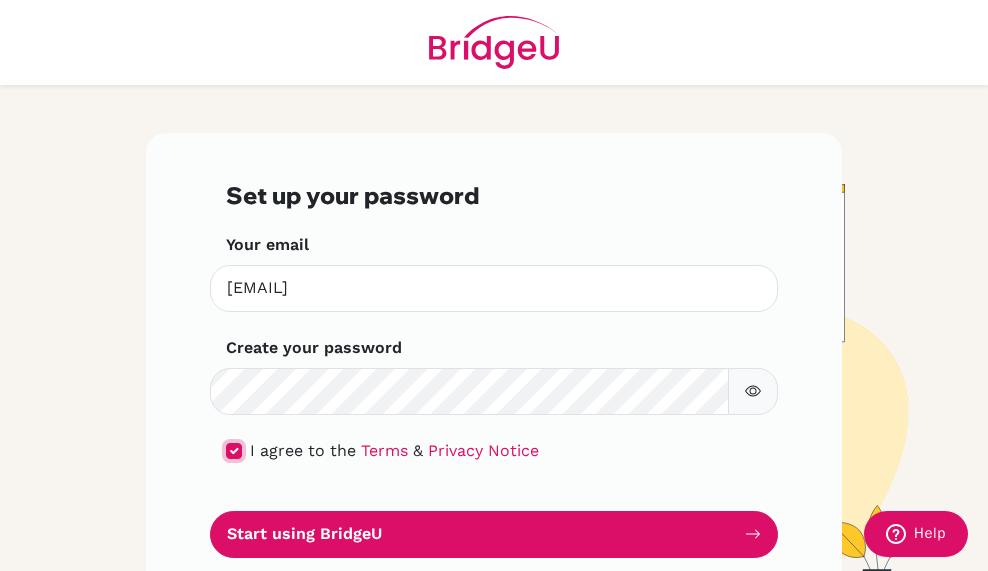 scroll, scrollTop: 83, scrollLeft: 0, axis: vertical 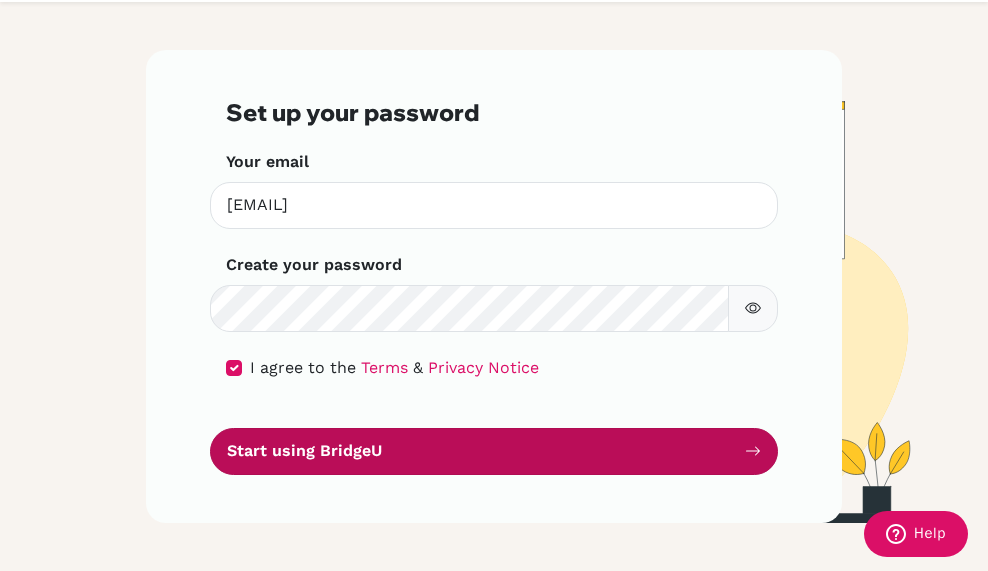 click on "Start using BridgeU" at bounding box center (494, 451) 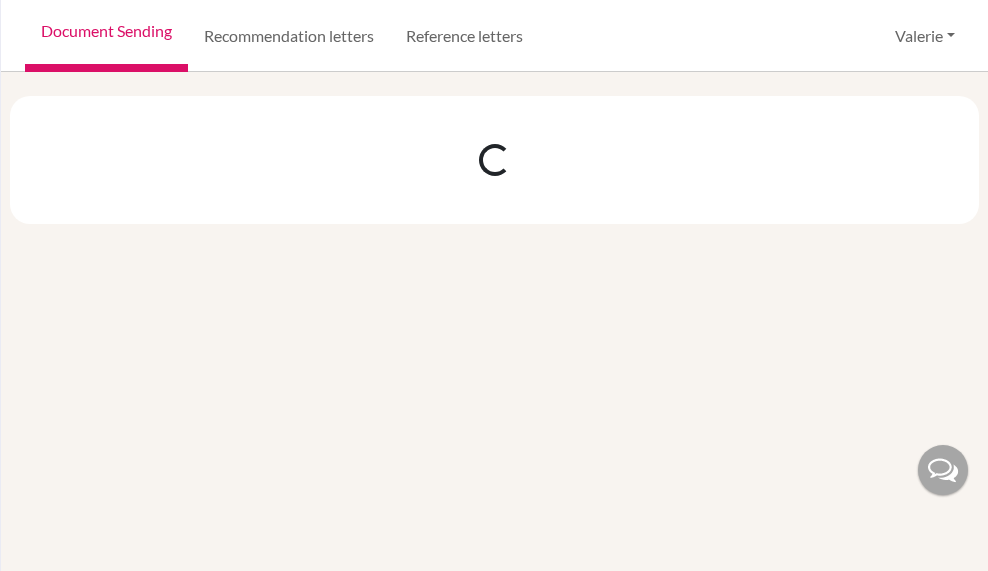 scroll, scrollTop: 0, scrollLeft: 0, axis: both 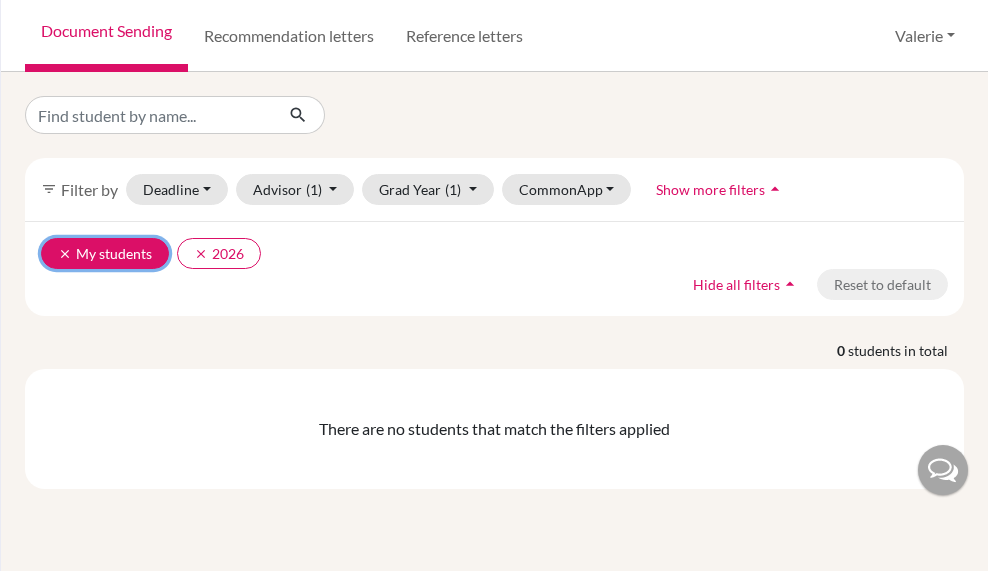 click on "clear My students" at bounding box center (105, 253) 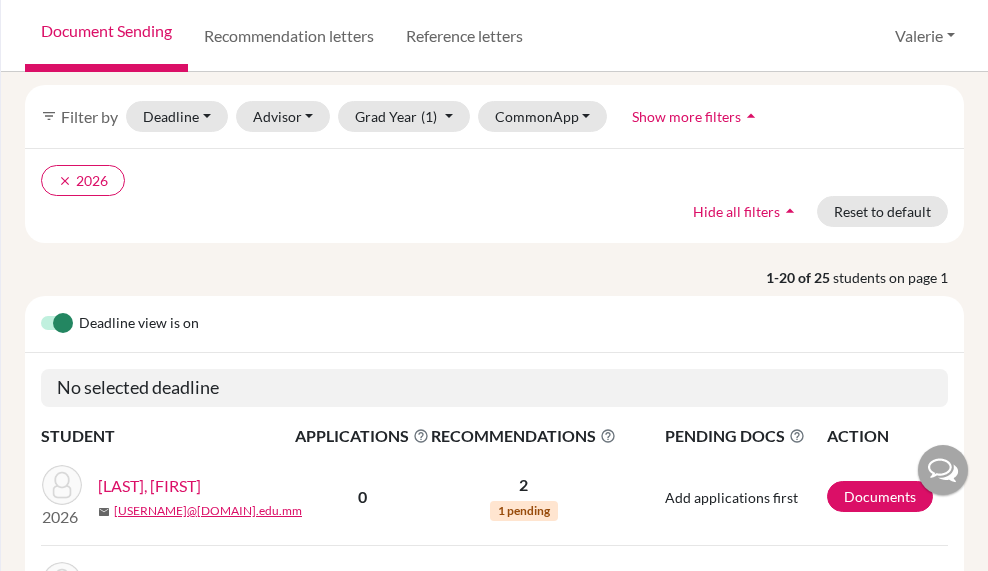 scroll, scrollTop: 0, scrollLeft: 0, axis: both 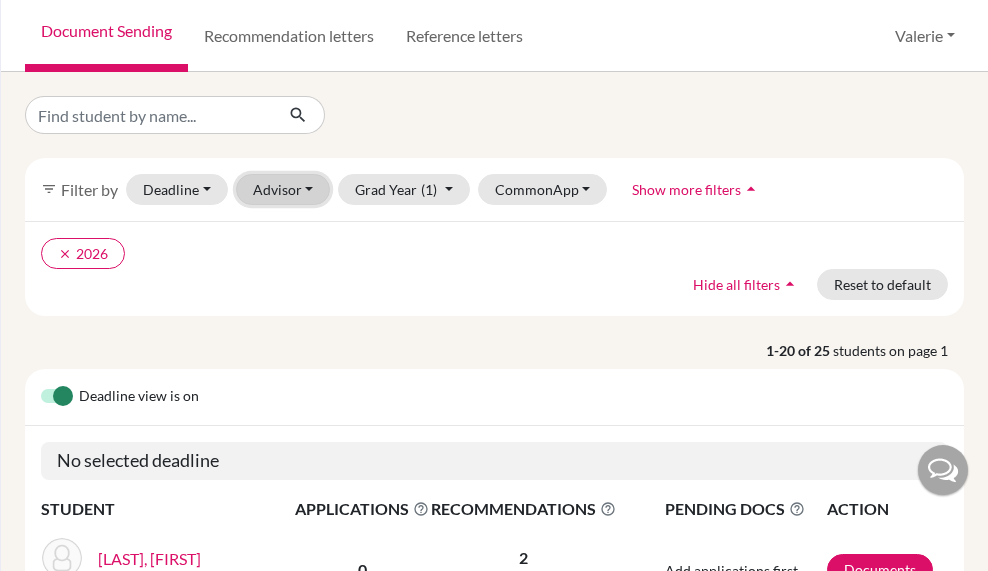 click on "Advisor" at bounding box center [283, 189] 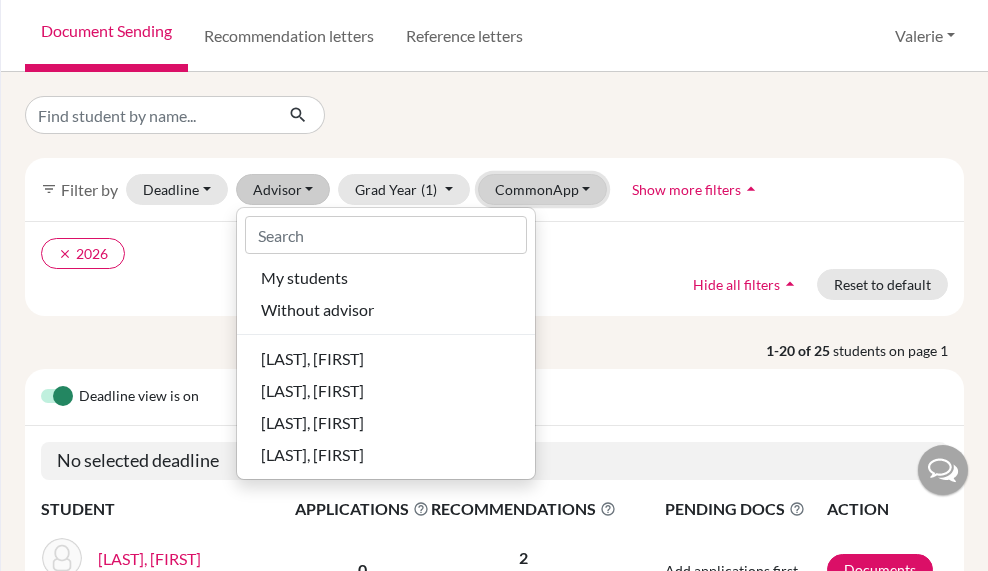 click on "CommonApp" at bounding box center [543, 189] 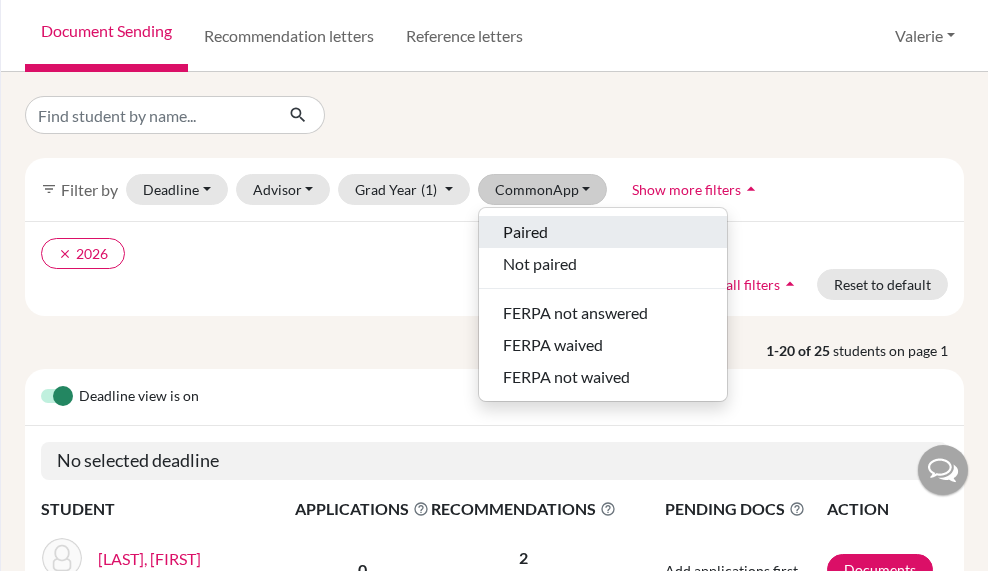 click on "Paired" at bounding box center (525, 232) 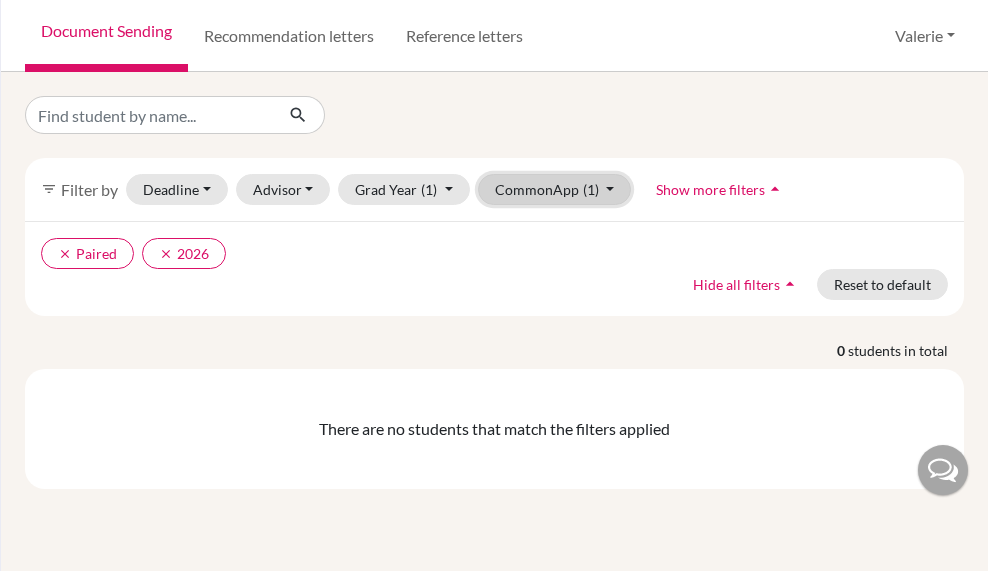 click on "CommonApp (1)" at bounding box center (555, 189) 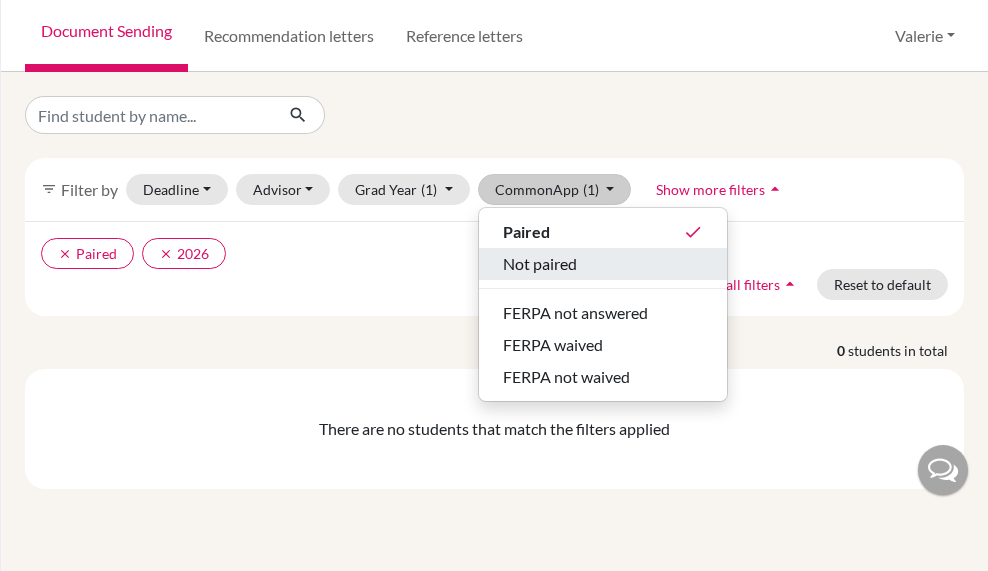 click on "Not paired" at bounding box center [540, 264] 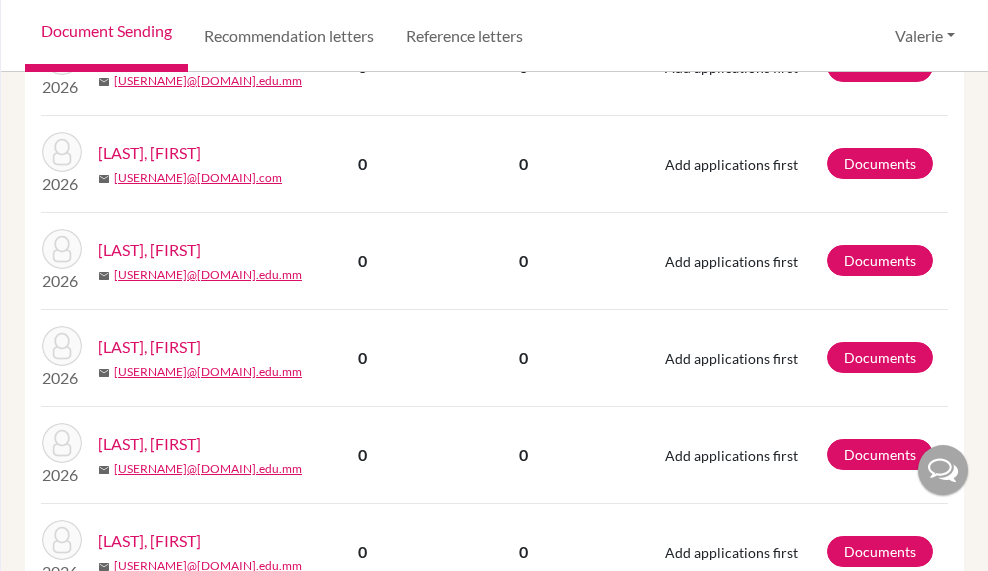 scroll, scrollTop: 0, scrollLeft: 0, axis: both 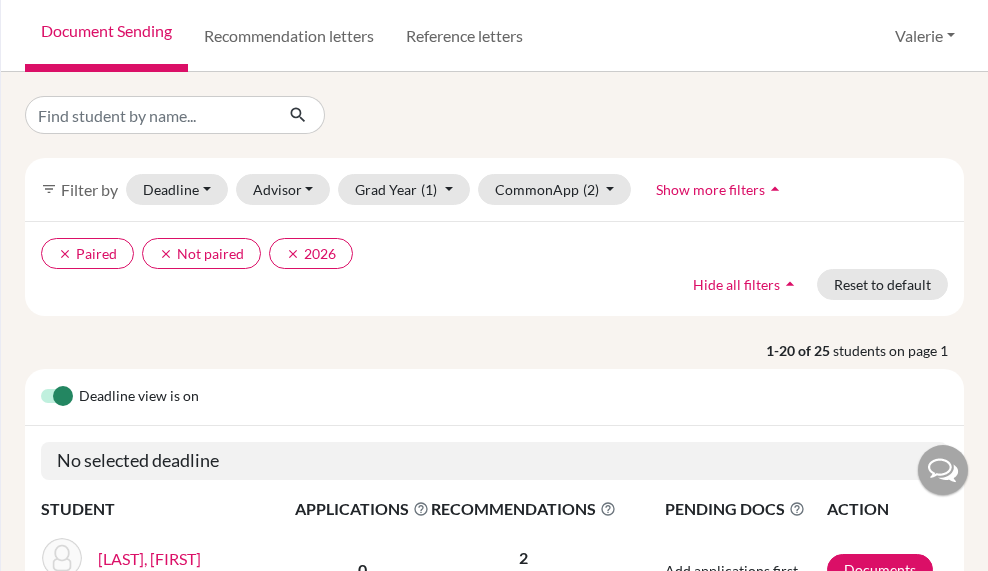 click on "Document Sending" at bounding box center (106, 36) 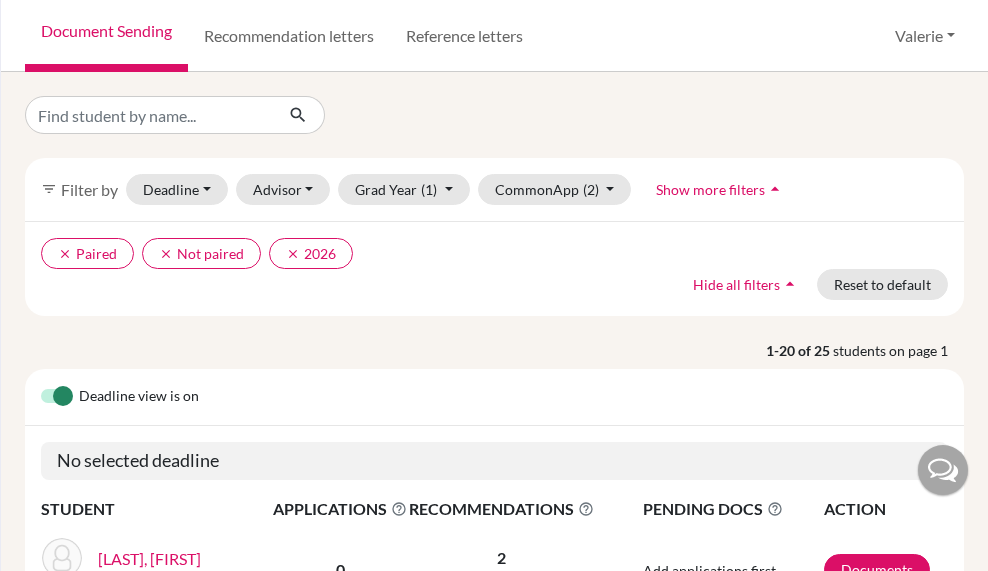 click on "Valerie" at bounding box center (925, 36) 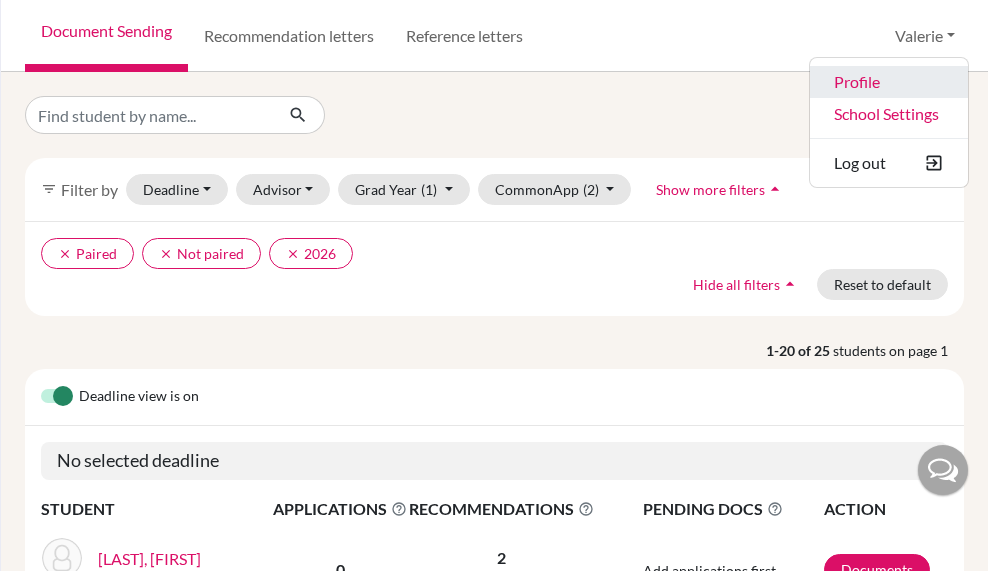 click on "Profile" at bounding box center (889, 82) 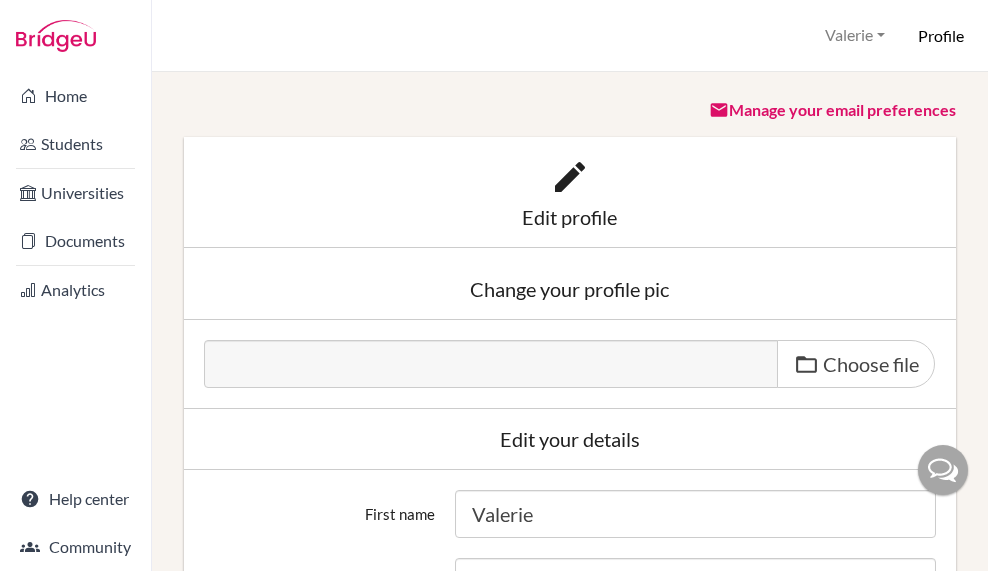 scroll, scrollTop: 0, scrollLeft: 0, axis: both 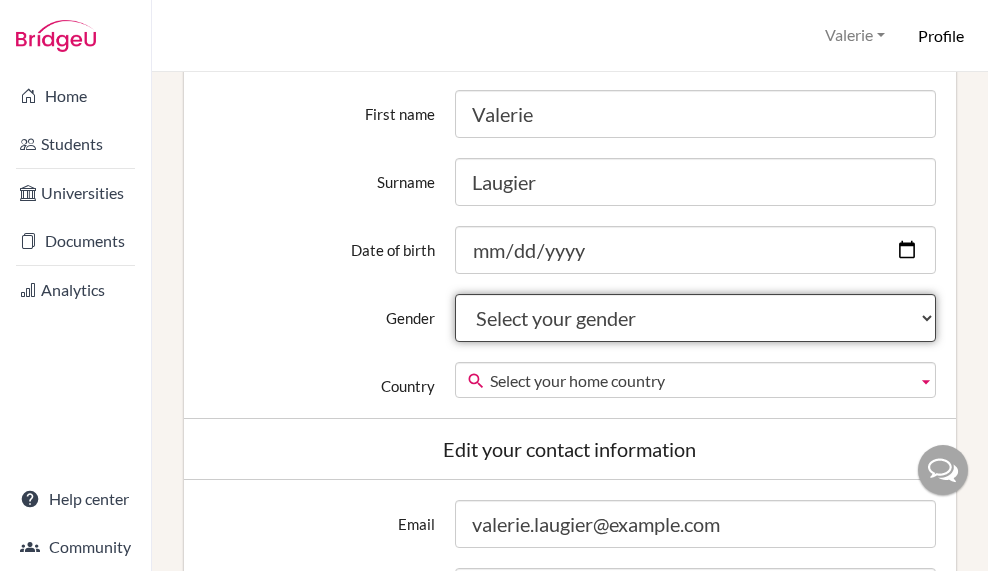 click on "Select your gender
Female
Male
Neither" at bounding box center [695, 318] 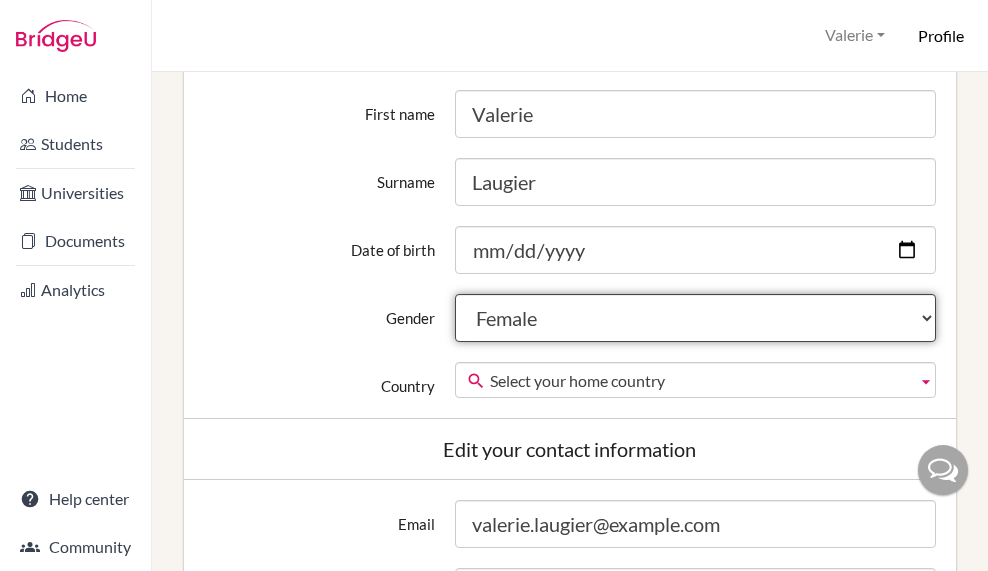 click on "Select your gender
Female
Male
Neither" at bounding box center [695, 318] 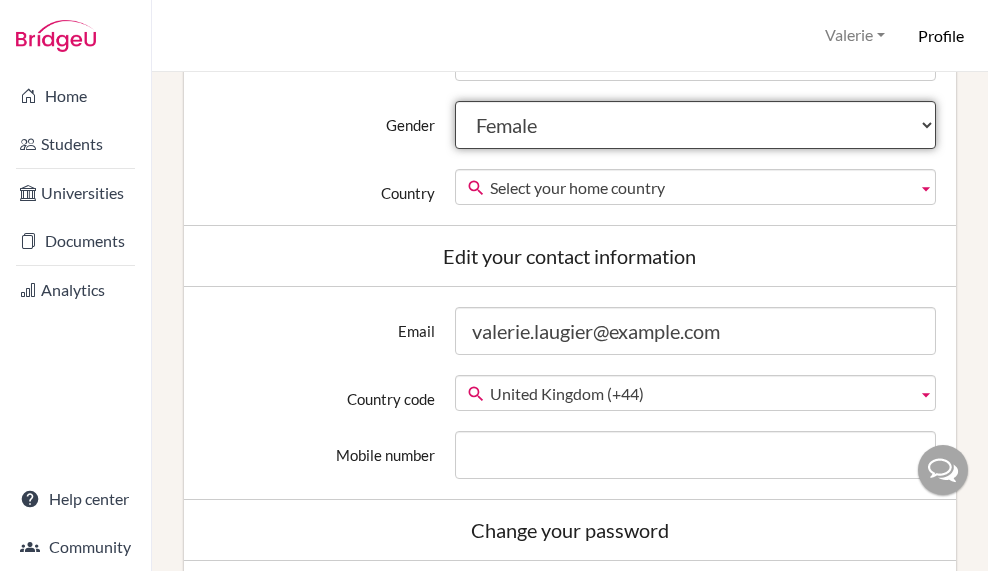 scroll, scrollTop: 600, scrollLeft: 0, axis: vertical 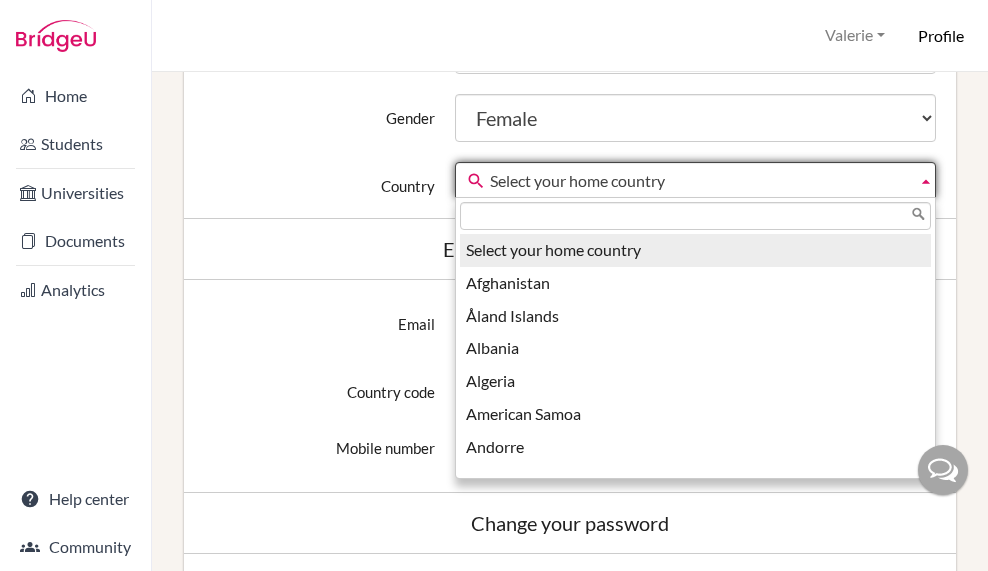 click on "Select your home country" at bounding box center [699, 181] 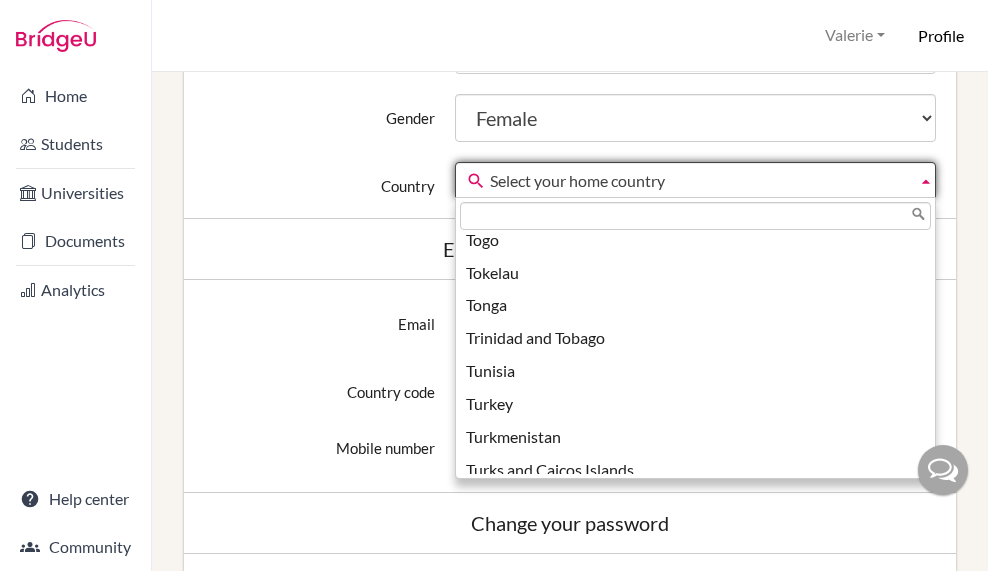scroll, scrollTop: 7800, scrollLeft: 0, axis: vertical 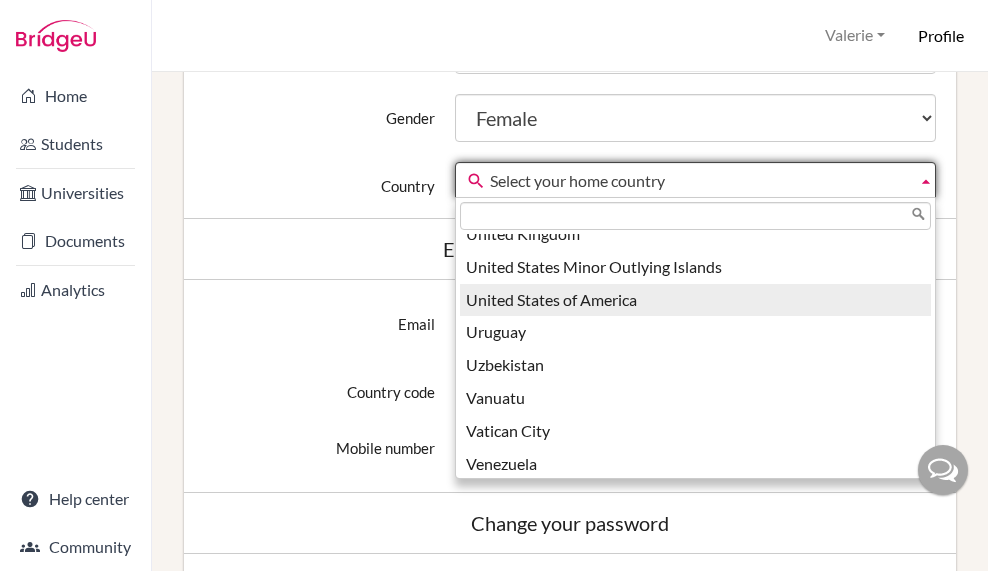 click on "United States of America" at bounding box center (695, 300) 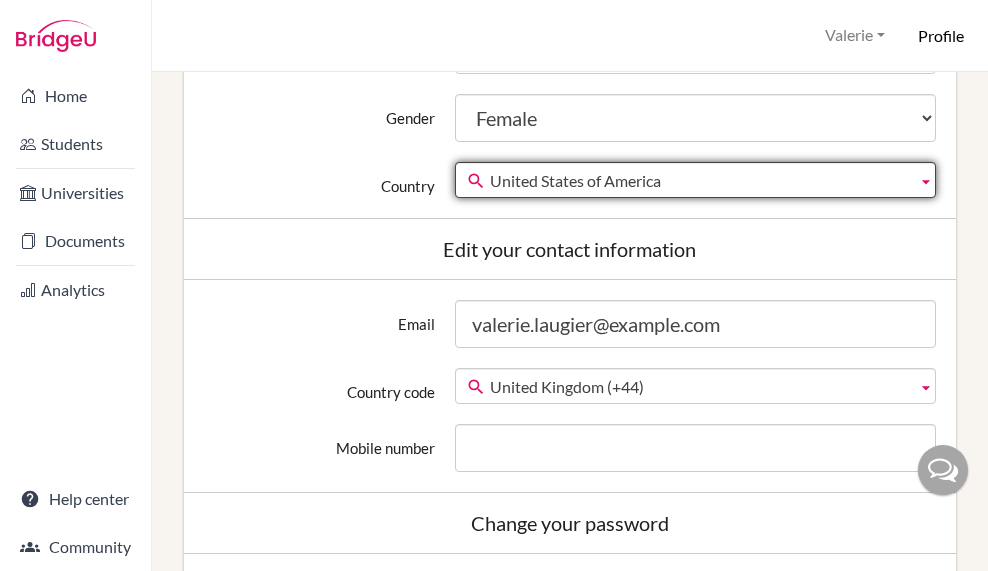 click on "United Kingdom (+44)" at bounding box center [699, 387] 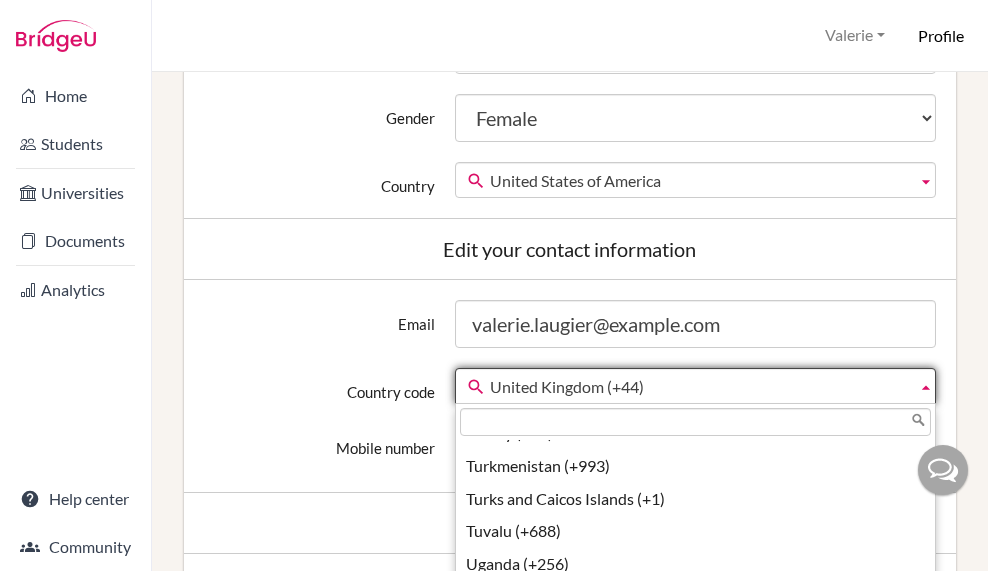 type on "1" 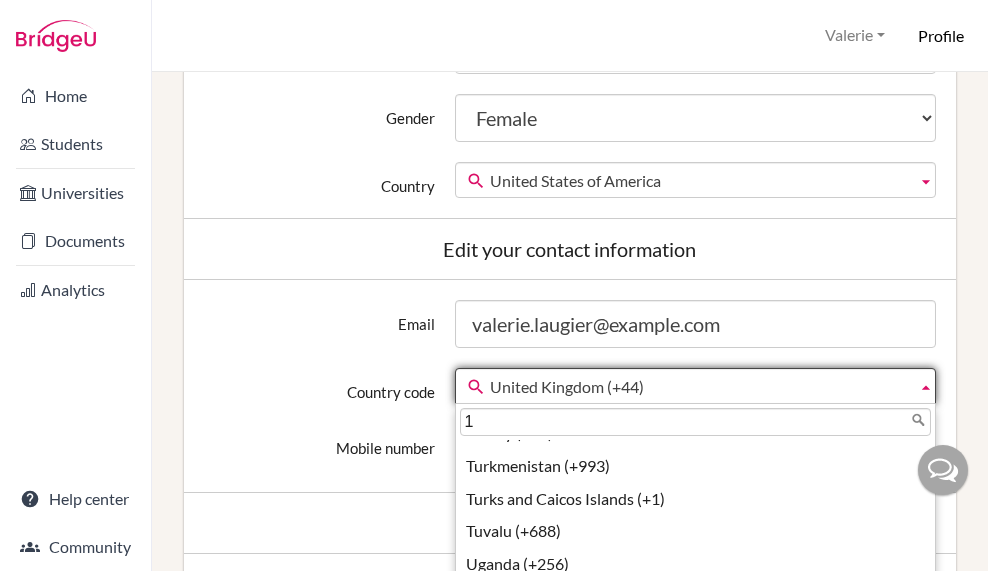 scroll, scrollTop: 0, scrollLeft: 0, axis: both 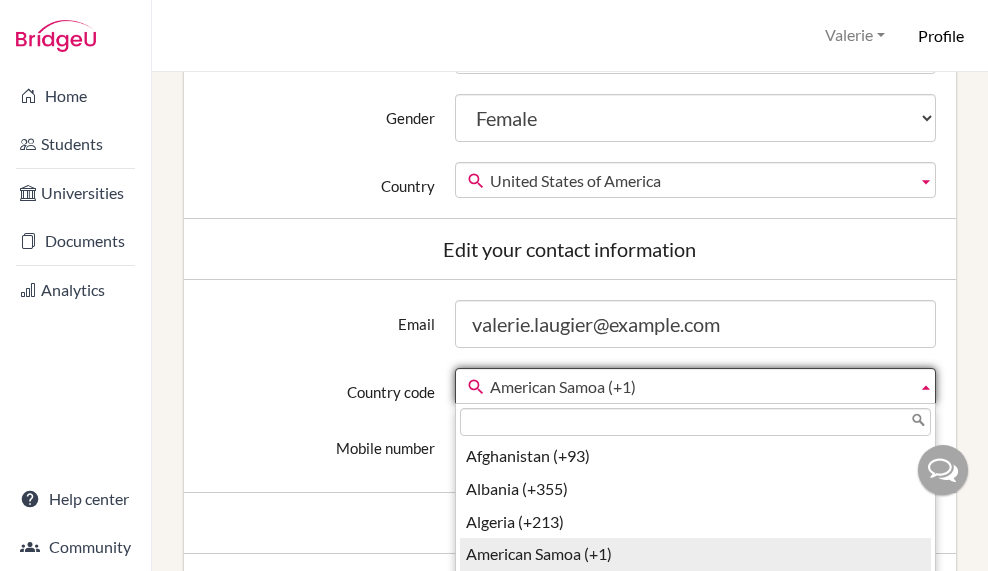 click on "American Samoa (+1)" at bounding box center (699, 387) 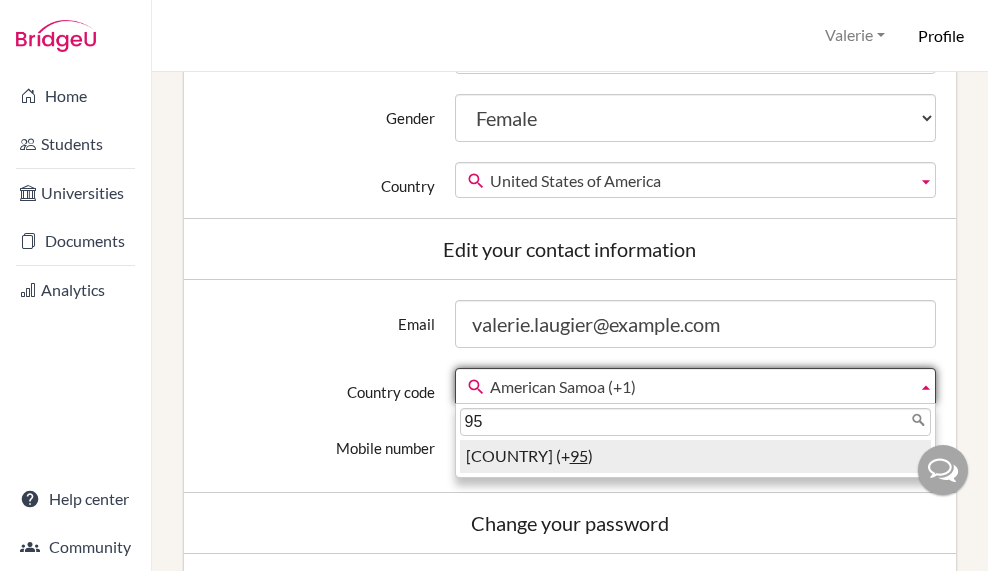 type on "95" 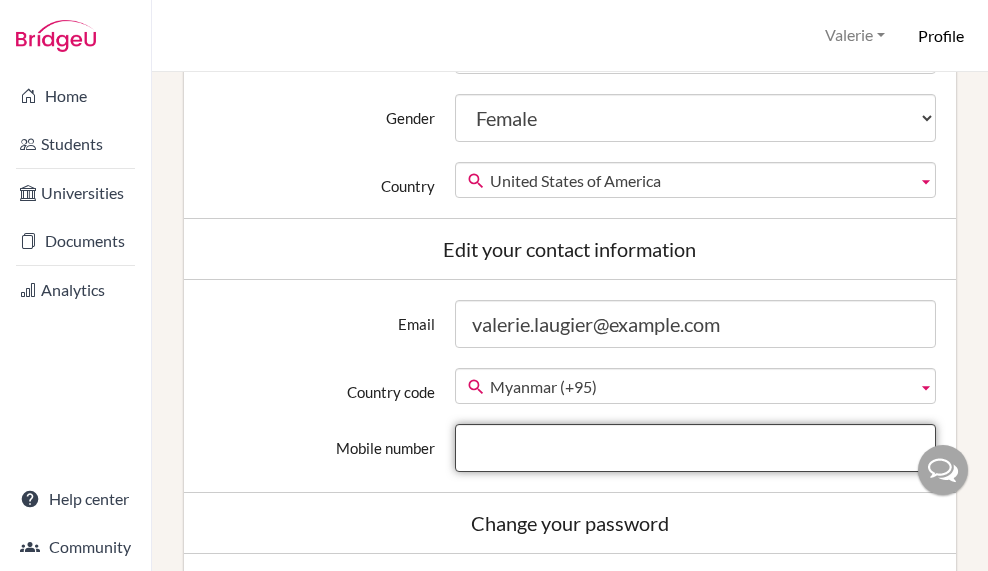 click on "Mobile number" at bounding box center [695, 448] 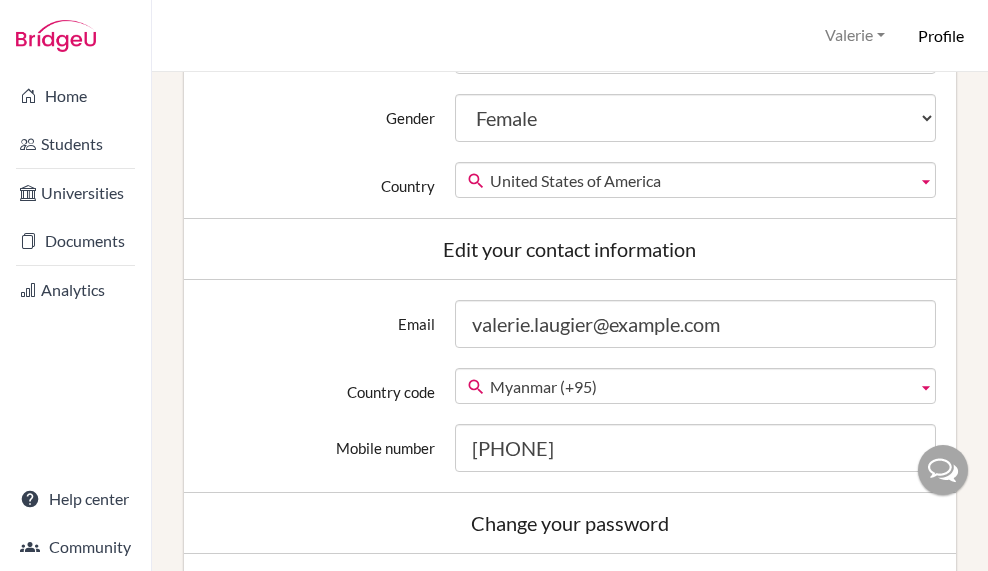 scroll, scrollTop: 4654, scrollLeft: 0, axis: vertical 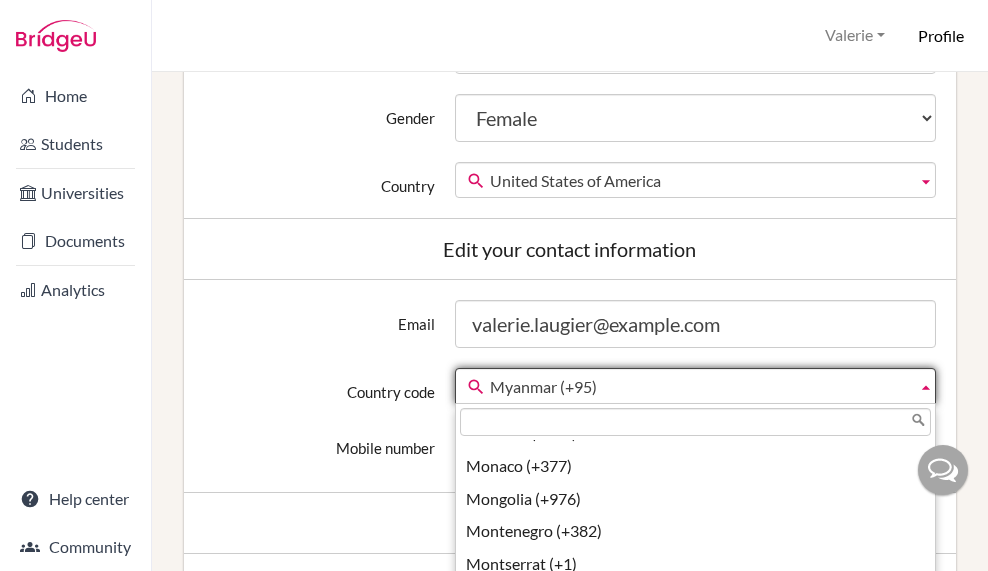click on "Myanmar (+95)" at bounding box center [699, 387] 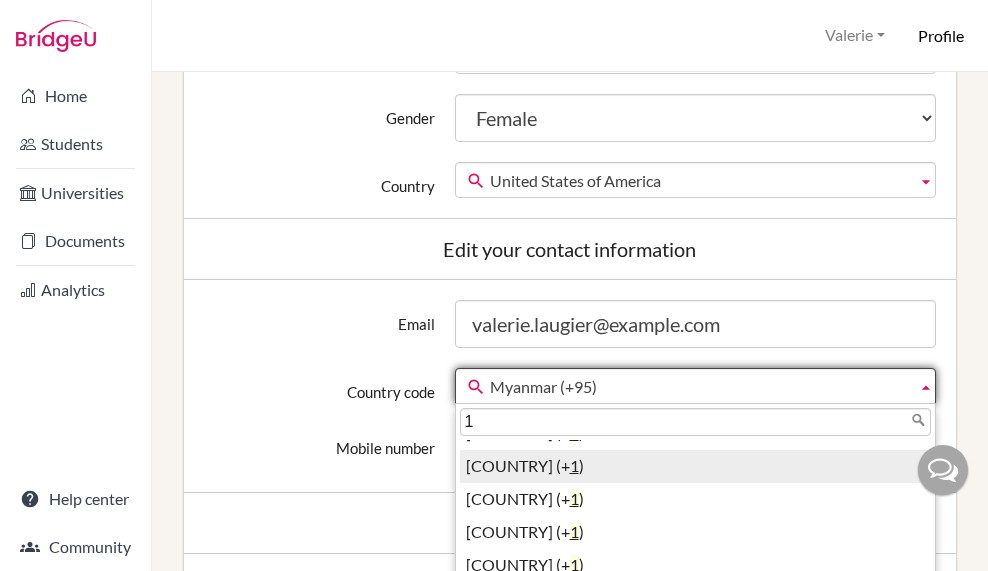 scroll, scrollTop: 558, scrollLeft: 0, axis: vertical 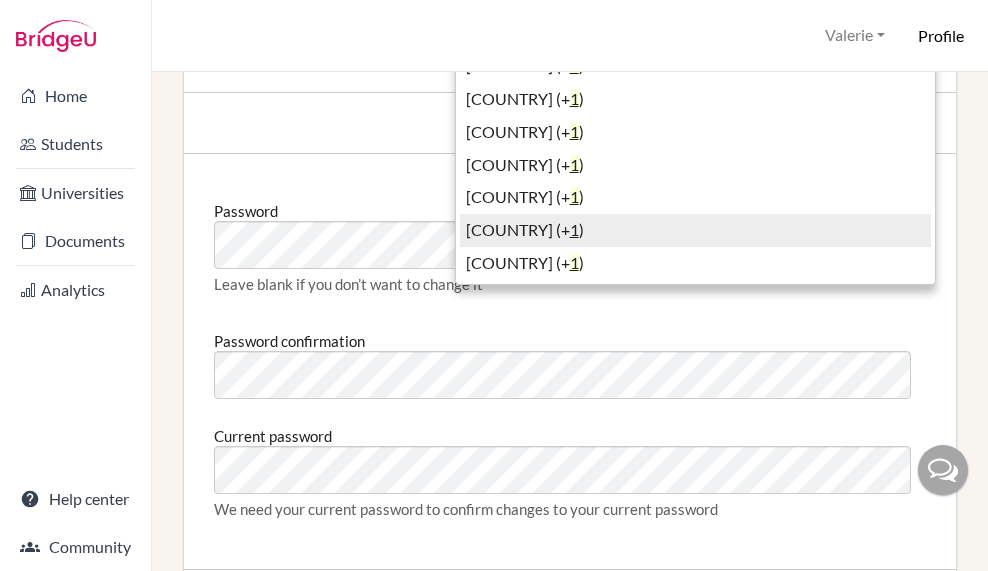 type on "1" 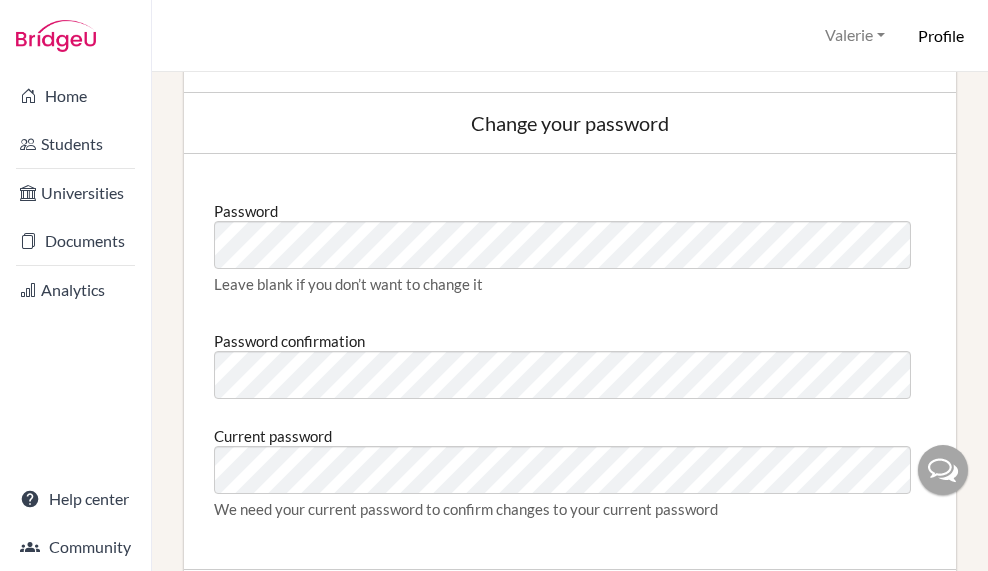 type 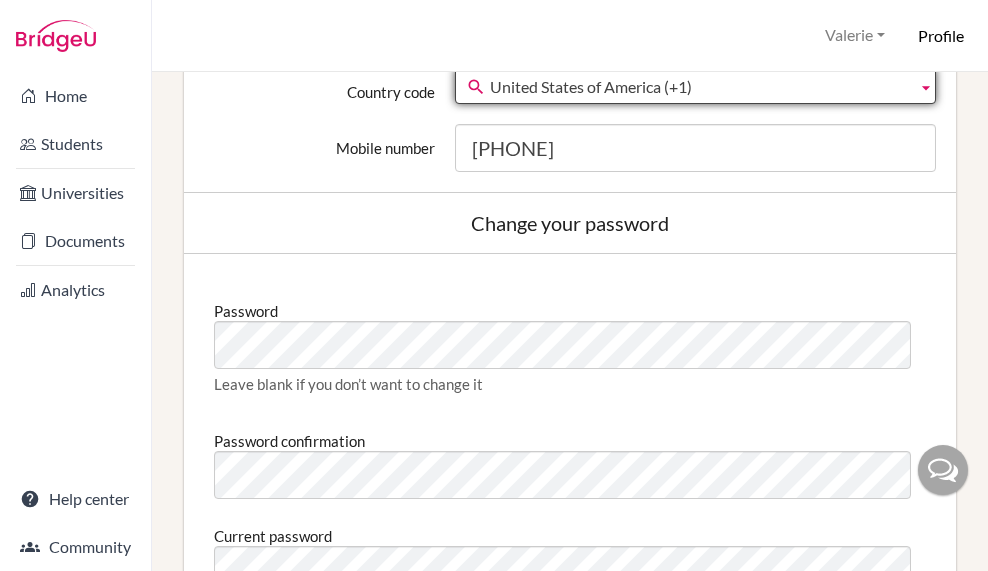 scroll, scrollTop: 1000, scrollLeft: 0, axis: vertical 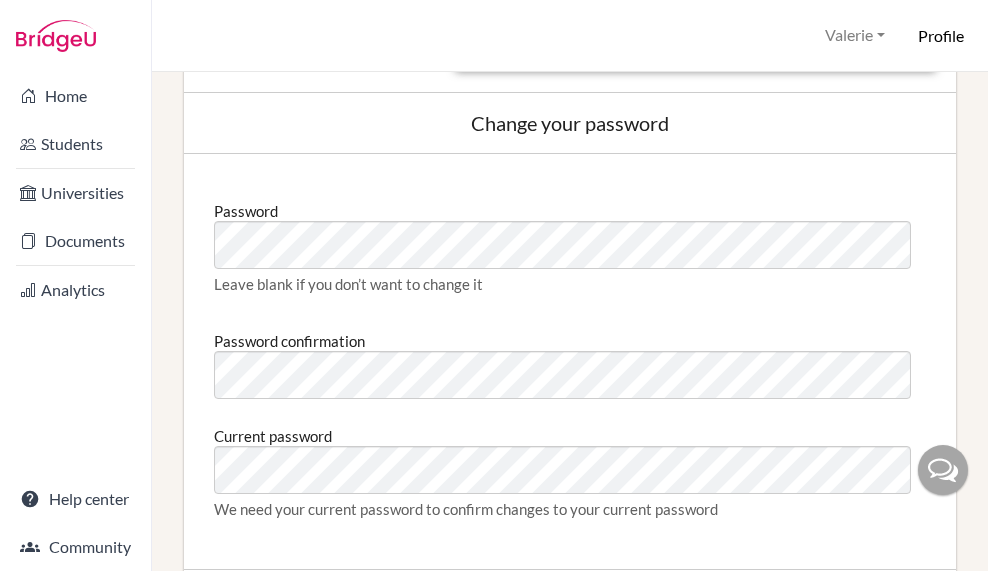 type on "valerie.laugier@ais.edu.mm" 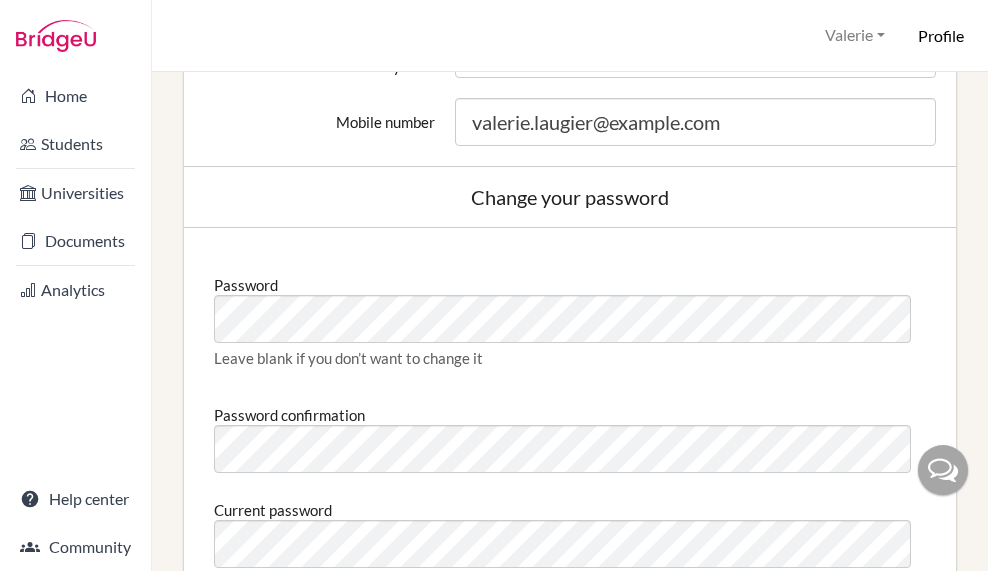 scroll, scrollTop: 900, scrollLeft: 0, axis: vertical 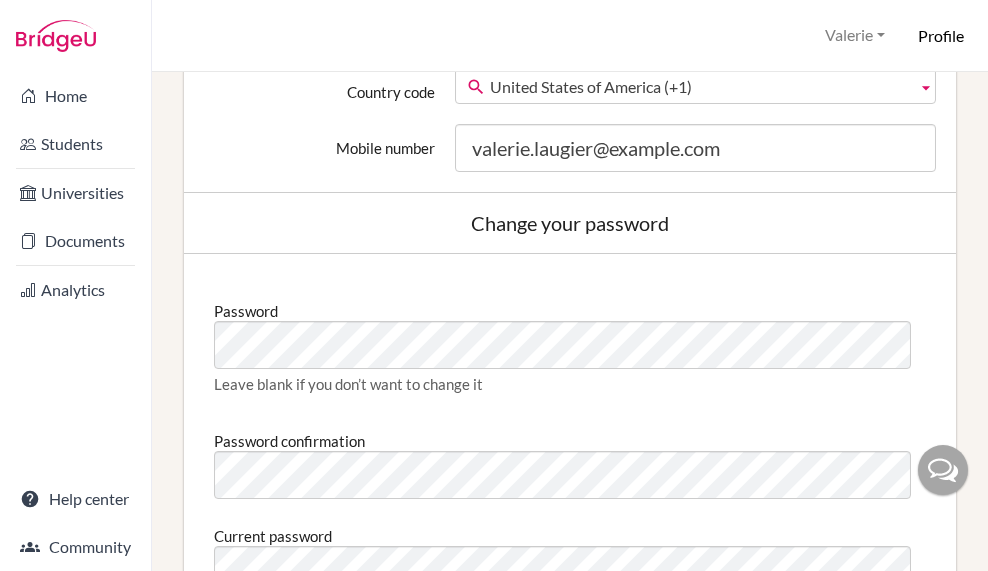 click on "Manage your email preferences
Edit profile
Change your profile pic
Choose file
Edit your details
First name
Valerie
Surname
Laugier
Date of birth
Gender
Select your gender
Female
Male
Neither
Country
Select your home country
Afghanistan
Åland Islands
Albania
Algeria
American Samoa
Andorre
Angola
Anguilla
Antarctica
Antigua and Barbuda
Argentina
Armenia
Aruba
Australia
Austria
Azerbaijan
Bahamas
Bahrain
Bangladesh
Barbados
Belarus
Belgium
Belize
Benin
Bermuda
Bhutan
Bolivia
Bonaire, Sint Eustatius and Saba
Bosnia and Herzegovina
Botswana
Bouvet Island
Brazil
British Indian Ocean Territory
British Virgin Islands
Brunei
Bulgaria
Burkina Faso
Burundi
Cambodia
Cameroon
Canada
Cape Verde
Cayman Islands
Central African Republic
Chad
Chile
China
Christmas Island
Colombia" at bounding box center (570, 321) 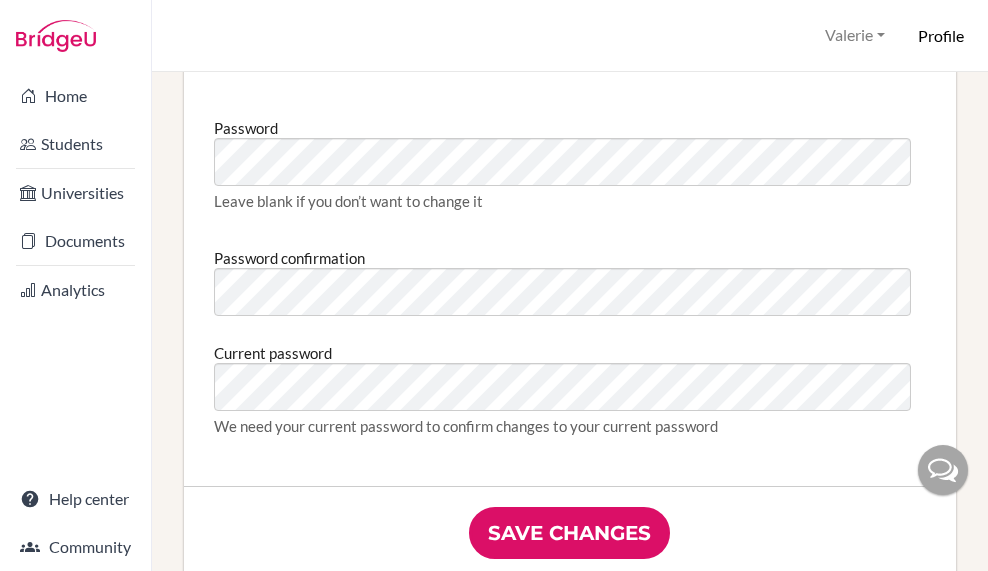 scroll, scrollTop: 1100, scrollLeft: 0, axis: vertical 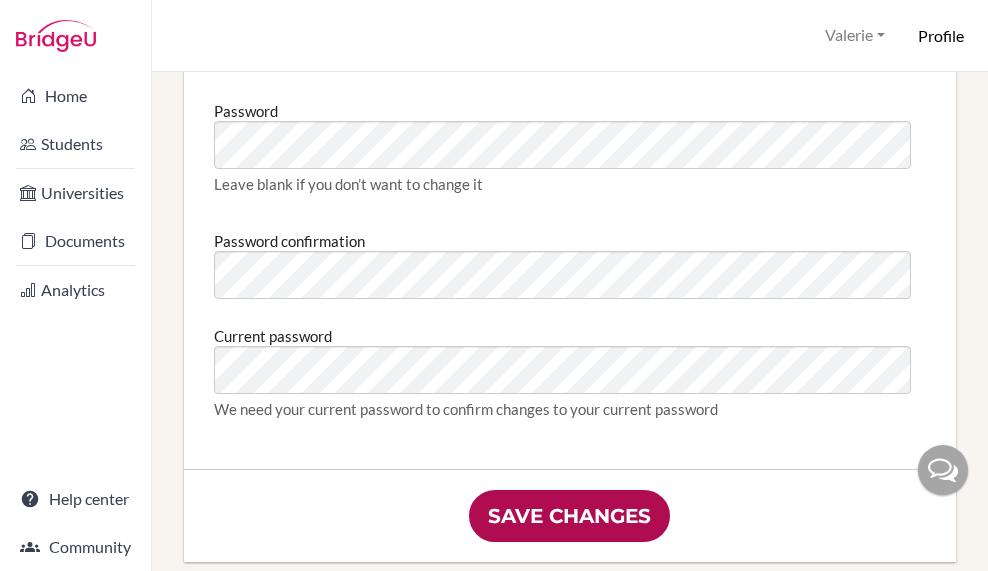 click on "Save changes" at bounding box center (569, 516) 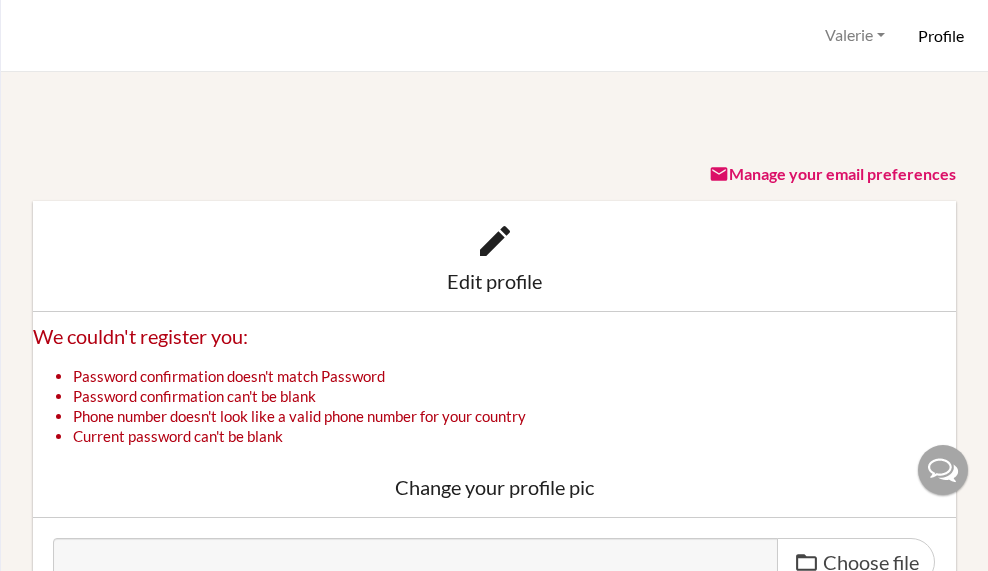 scroll, scrollTop: 0, scrollLeft: 0, axis: both 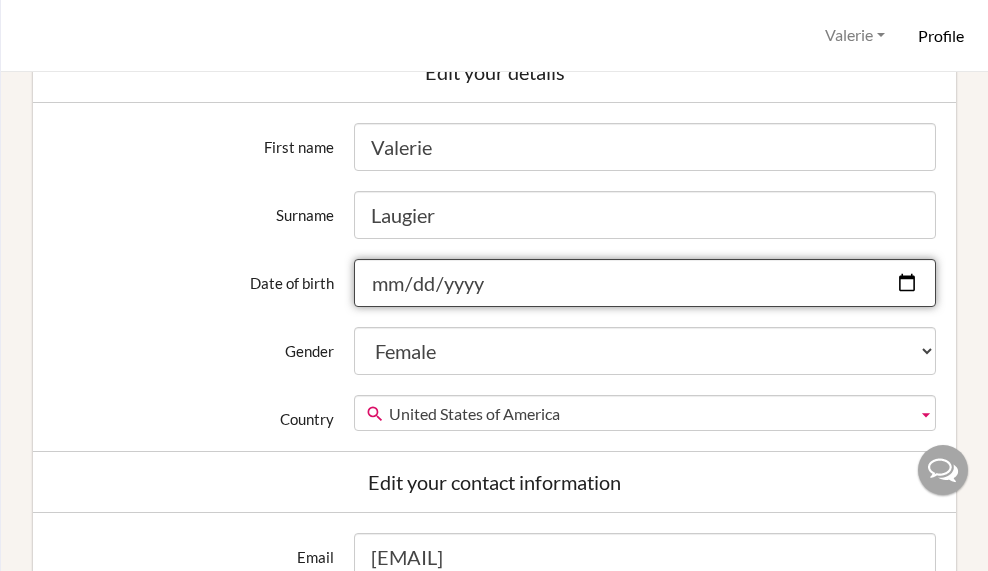 click on "Date of birth" at bounding box center (645, 283) 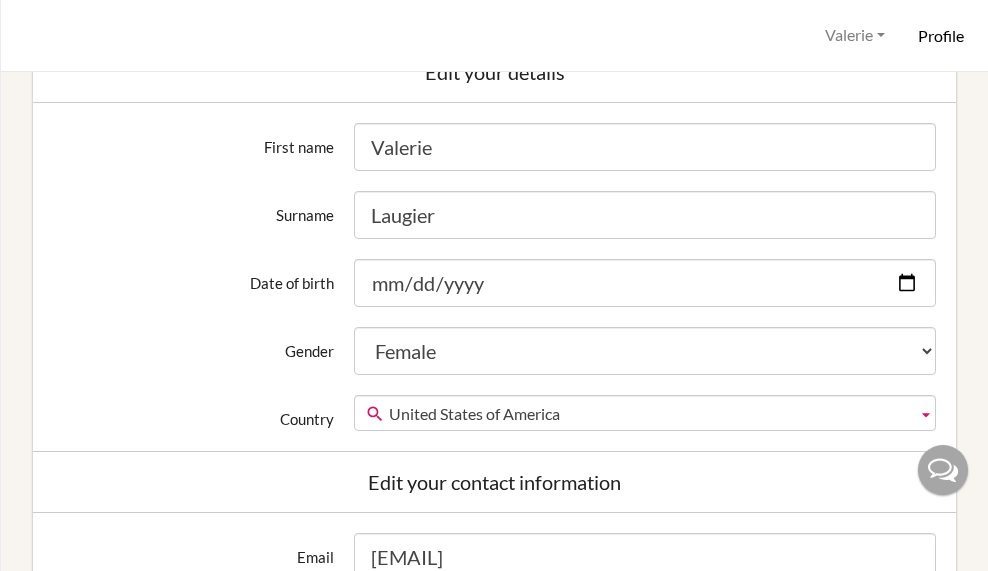 click on "Surname" at bounding box center [193, 208] 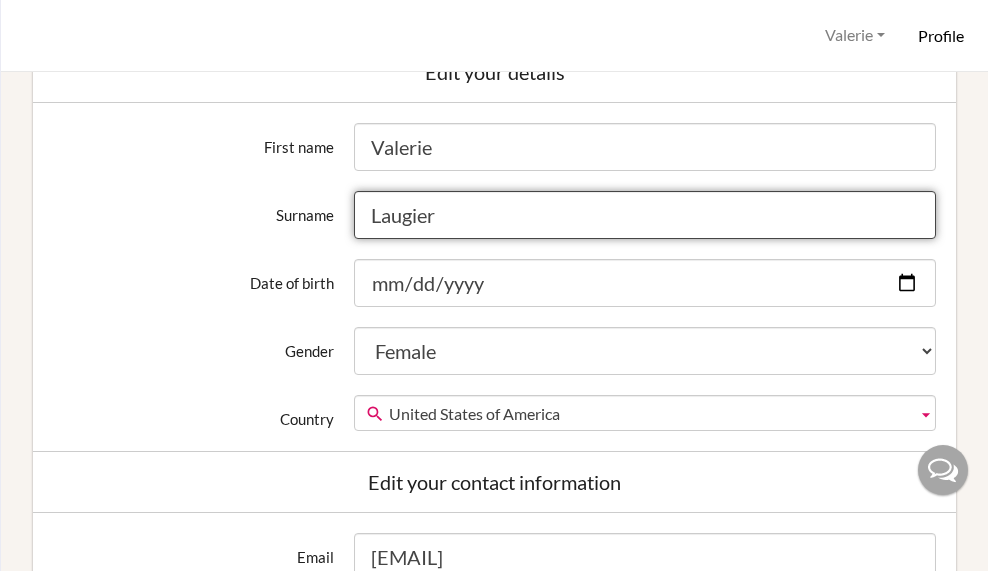 click on "Laugier" at bounding box center [645, 215] 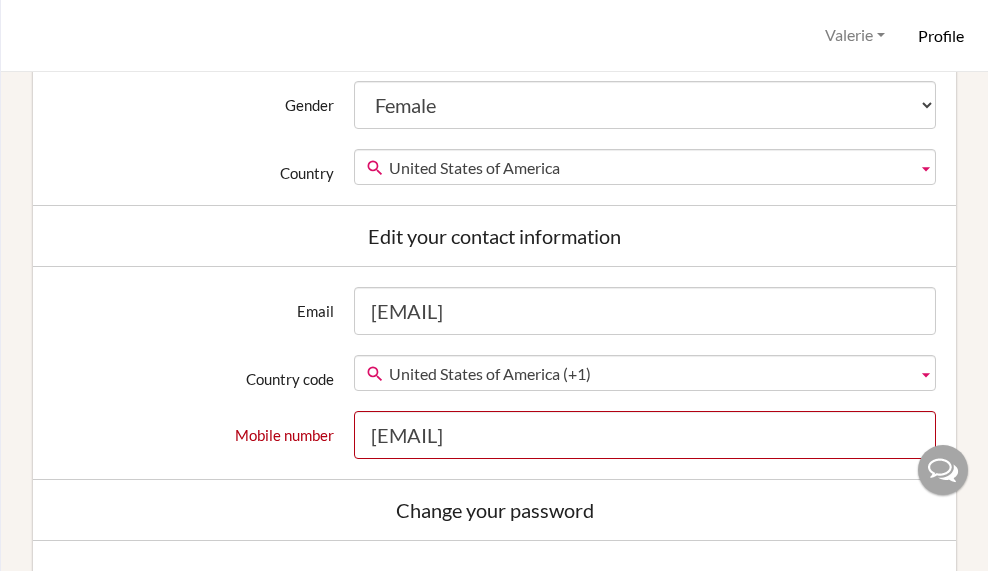scroll, scrollTop: 865, scrollLeft: 0, axis: vertical 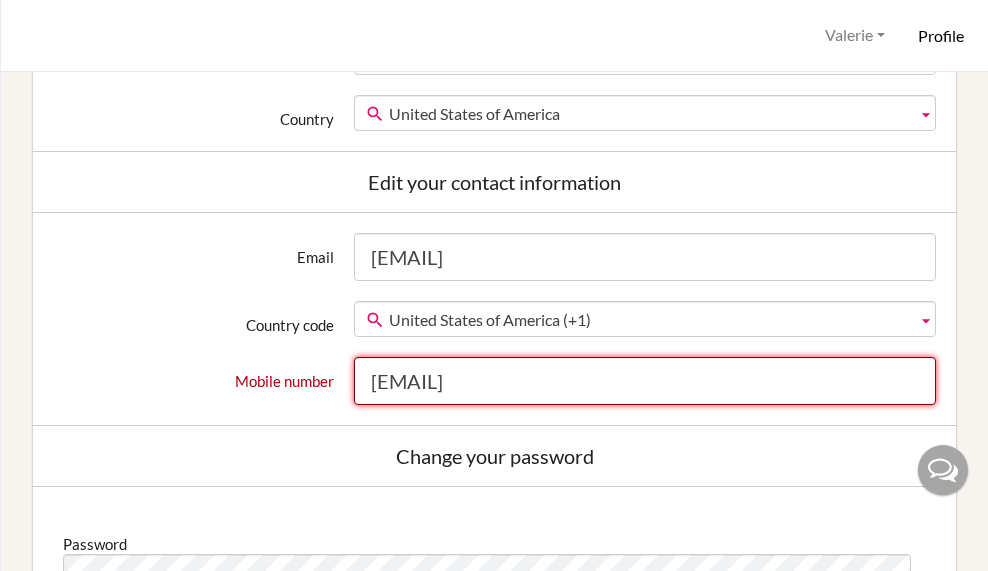 drag, startPoint x: 657, startPoint y: 392, endPoint x: 300, endPoint y: 382, distance: 357.14 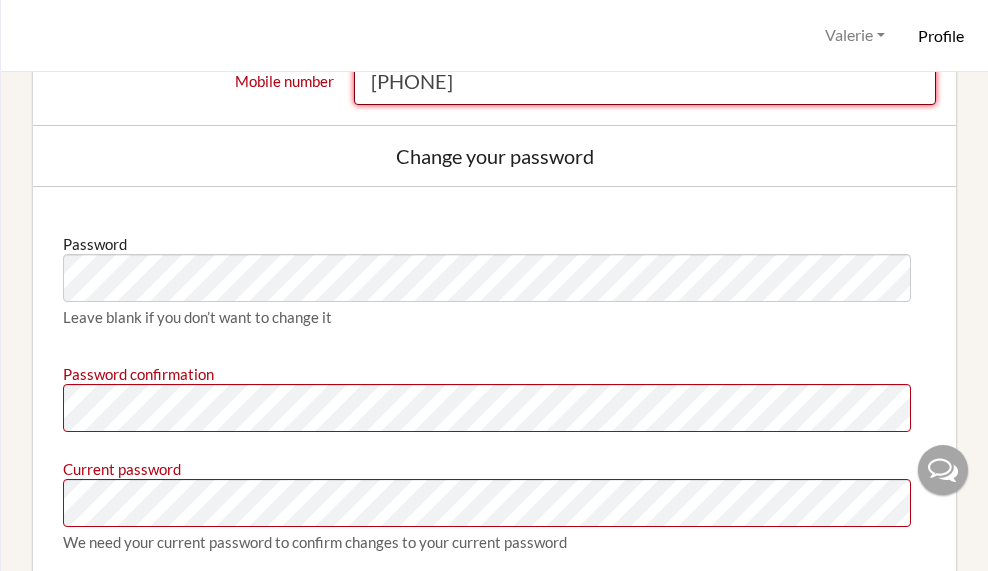 scroll, scrollTop: 1365, scrollLeft: 0, axis: vertical 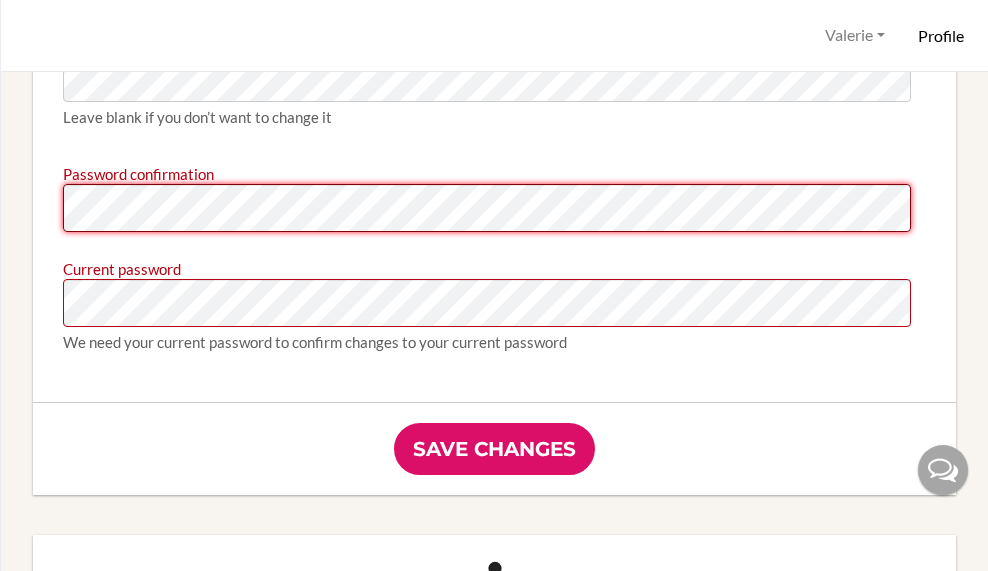 type on "[EMAIL]" 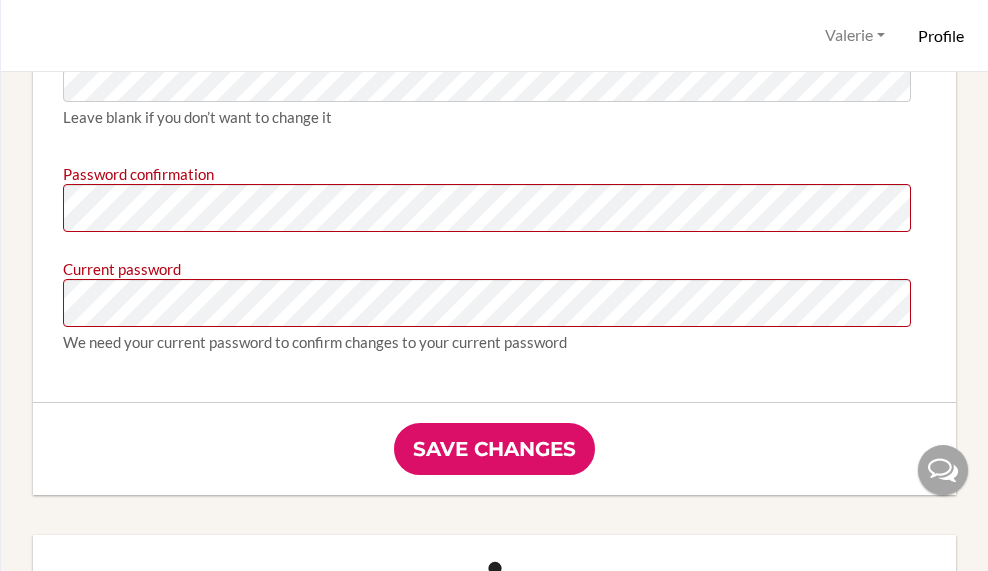 click on "Save changes" at bounding box center [494, 449] 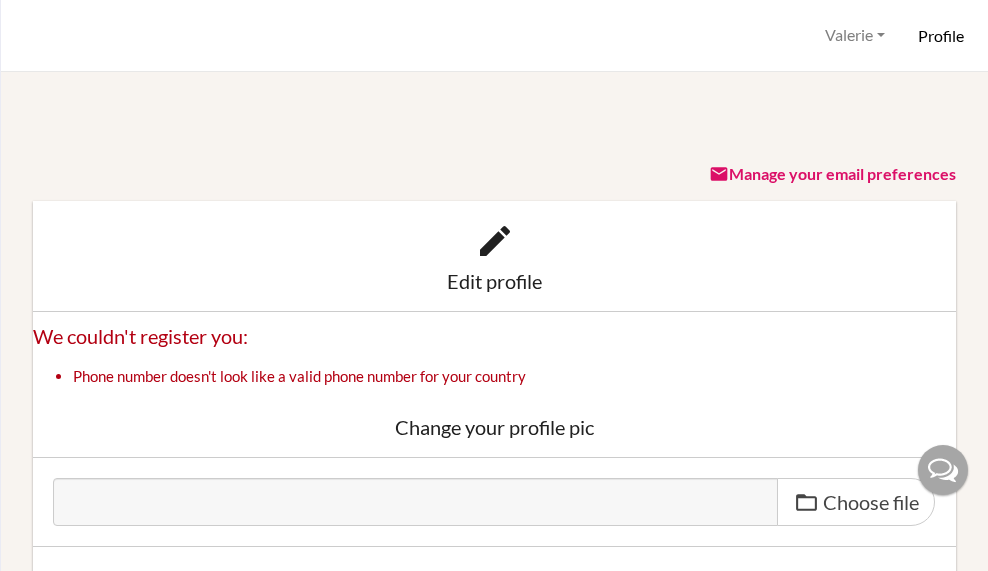scroll, scrollTop: 0, scrollLeft: 0, axis: both 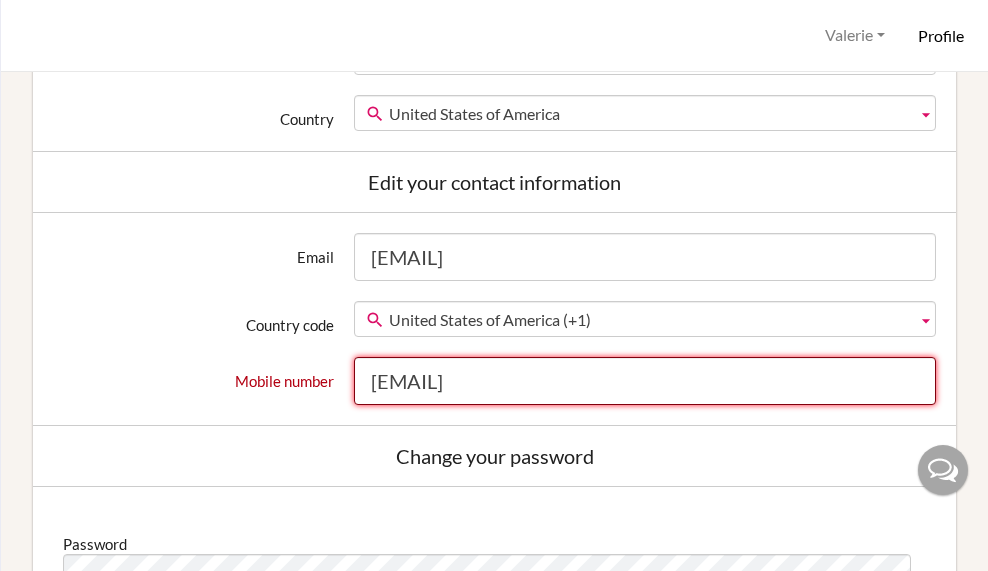 drag, startPoint x: 617, startPoint y: 391, endPoint x: 256, endPoint y: 328, distance: 366.456 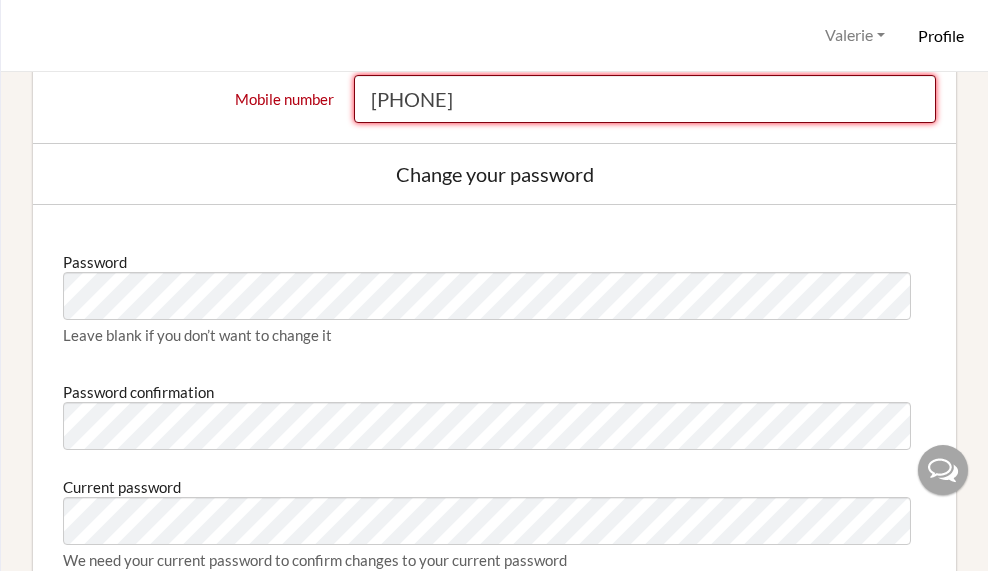 scroll, scrollTop: 905, scrollLeft: 0, axis: vertical 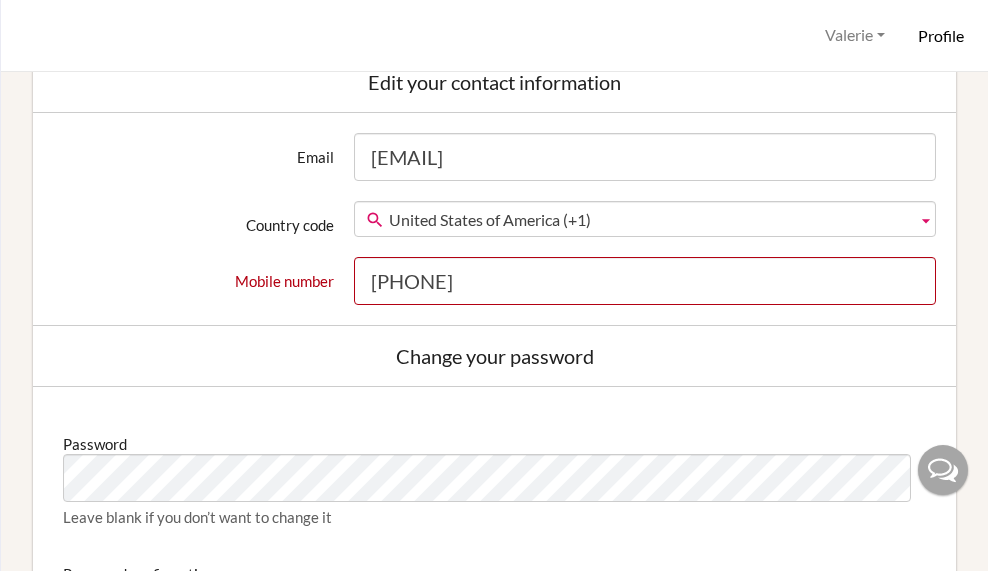 click on "Email
[EMAIL]
Country code
Afghanistan (+93)
Albania (+355)
Algeria (+213)
American Samoa (+1)
Andorre (+376)
Angola (+244)
Anguilla (+1)
Antarctica (+672)
Antigua and Barbuda (+1)
Argentina (+54)
Armenia (+374)
Aruba (+297)
Australia (+61)
Austria (+43)
Azerbaijan (+994)
Bahamas (+1)
Bahrain (+973)
Bangladesh (+880)
Barbados (+1)
Belarus (+375)
Belgium (+32)
Belize (+501)
Benin (+229)
Bermuda (+1)
Bhutan (+975)
Bolivia (+591)
Bonaire, Sint Eustatius and Saba (+599)
Bosnia and Herzegovina (+387)
Botswana (+267)
Brazil (+55)
British Indian Ocean Territory (+246)
British Virgin Islands (+1)
Brunei (+673)
Bulgaria (+359)
Burkina Faso (+226)
Burundi (+257)
Cambodia (+855)
Cameroon (+237)
Canada (+1)
Cape Verde (+238)
Cayman Islands (+1)
Central African Republic (+236)
Chad (+235)
Chile (+56)
China (+86)
Christmas Island (+61)
Cocos (Keeling) Islands (+61)
Colombia (+57)" at bounding box center [494, 219] 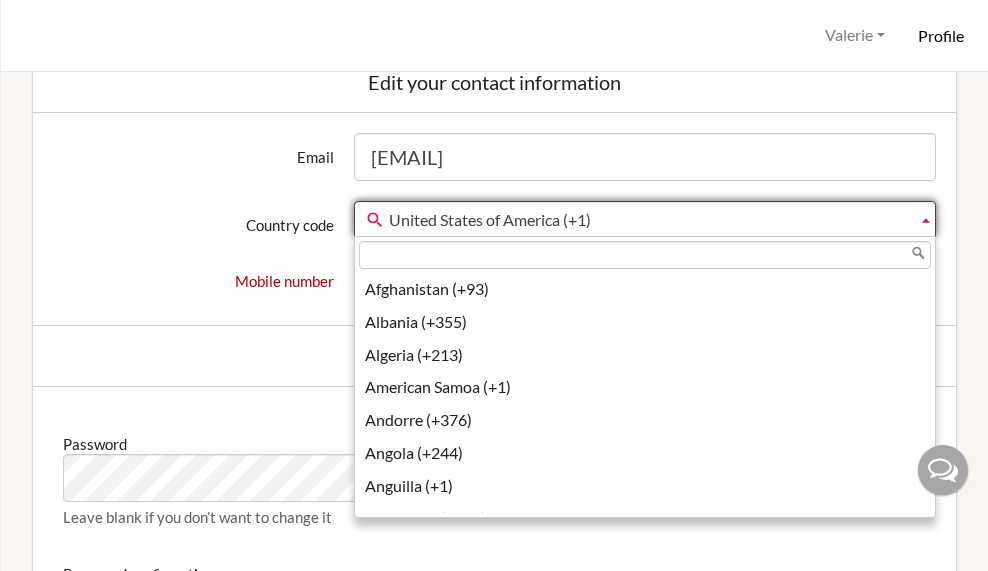 scroll, scrollTop: 7413, scrollLeft: 0, axis: vertical 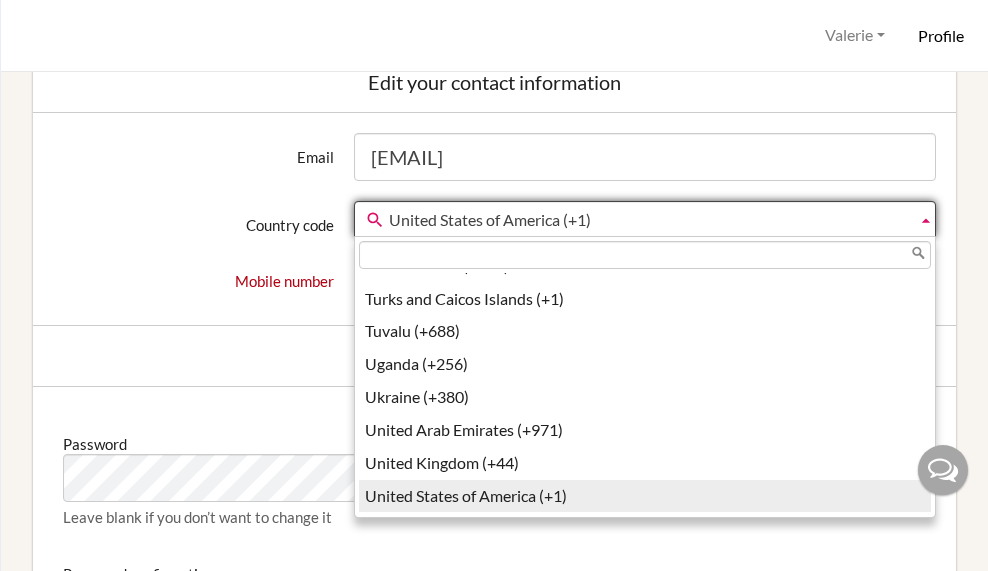 click on "United States of America (+1)" at bounding box center [649, 220] 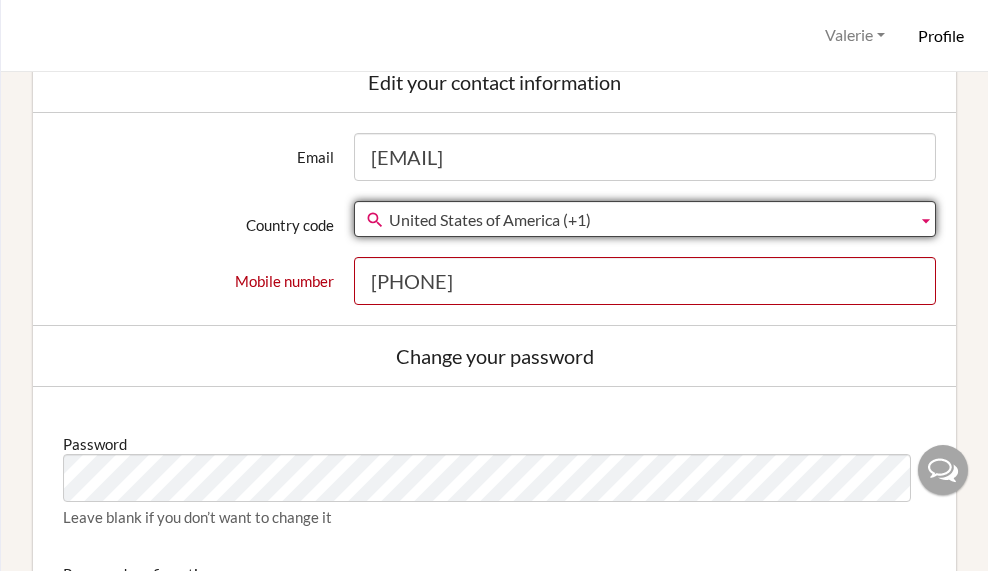 click on "United States of America (+1)" at bounding box center (649, 220) 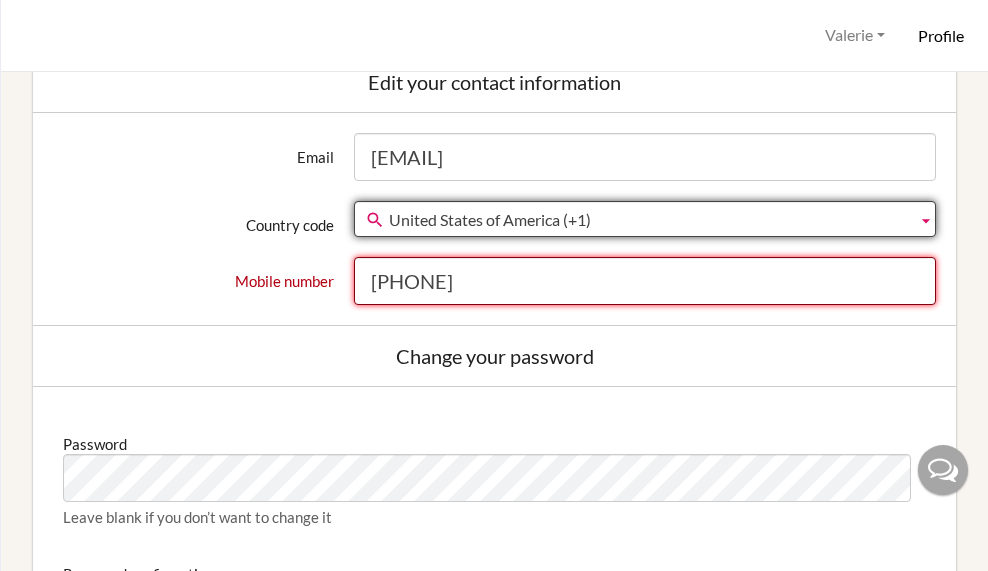 click on "5122903835" at bounding box center [645, 281] 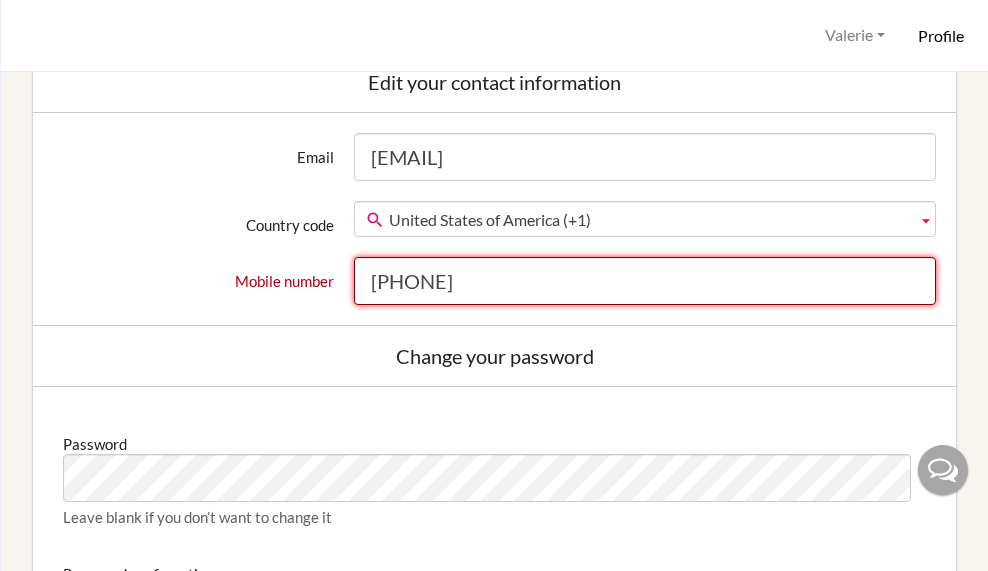 click on "512-2903835" at bounding box center (645, 281) 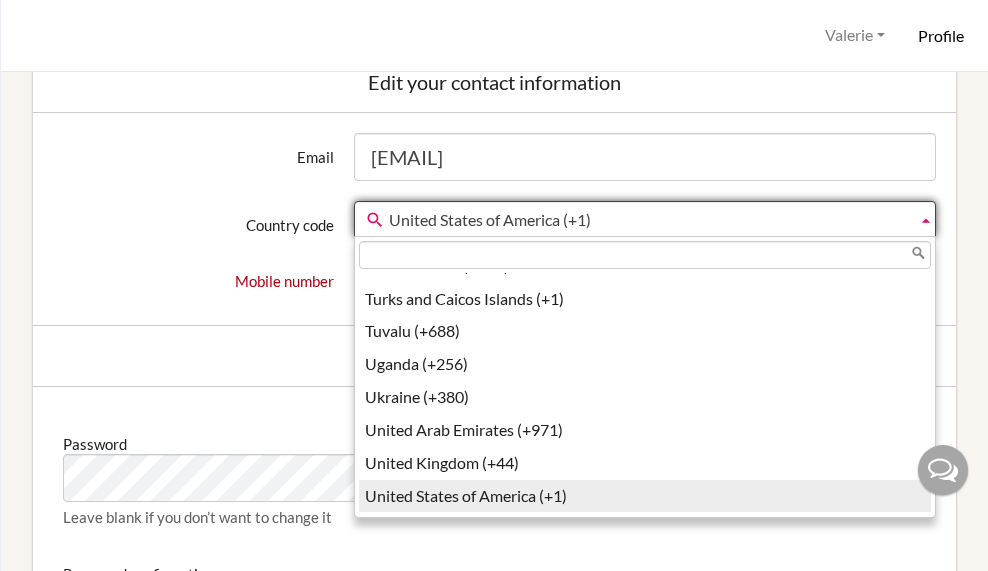 click on "United States of America (+1)" at bounding box center (645, 219) 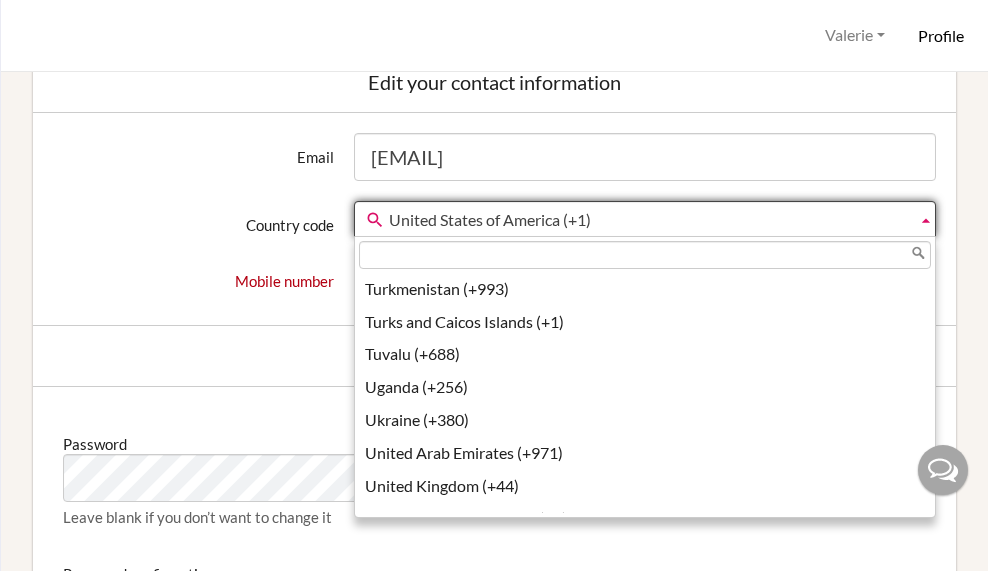 click on "Email" at bounding box center [193, 150] 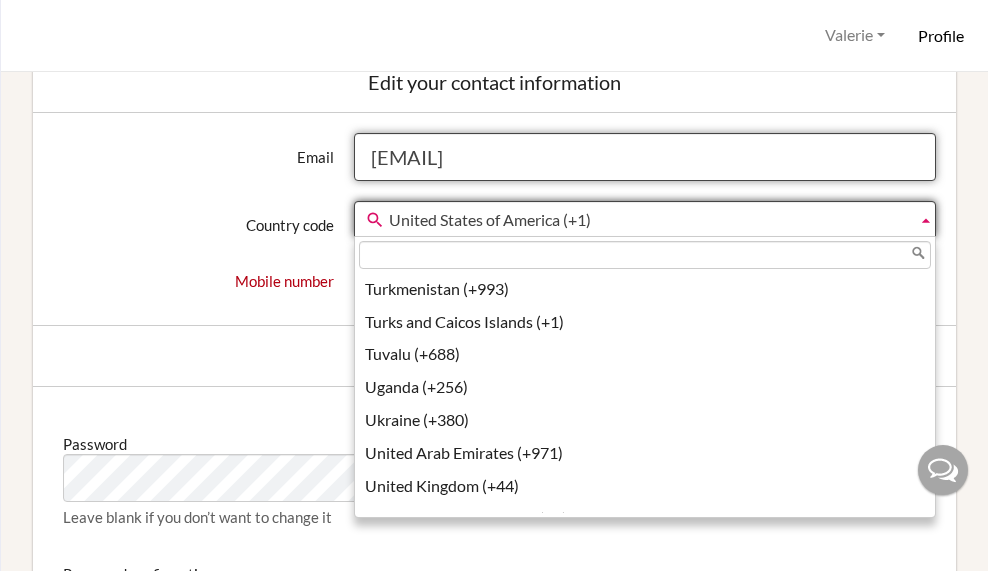 click on "valerie.laugier@ais.edu.mm" at bounding box center (645, 157) 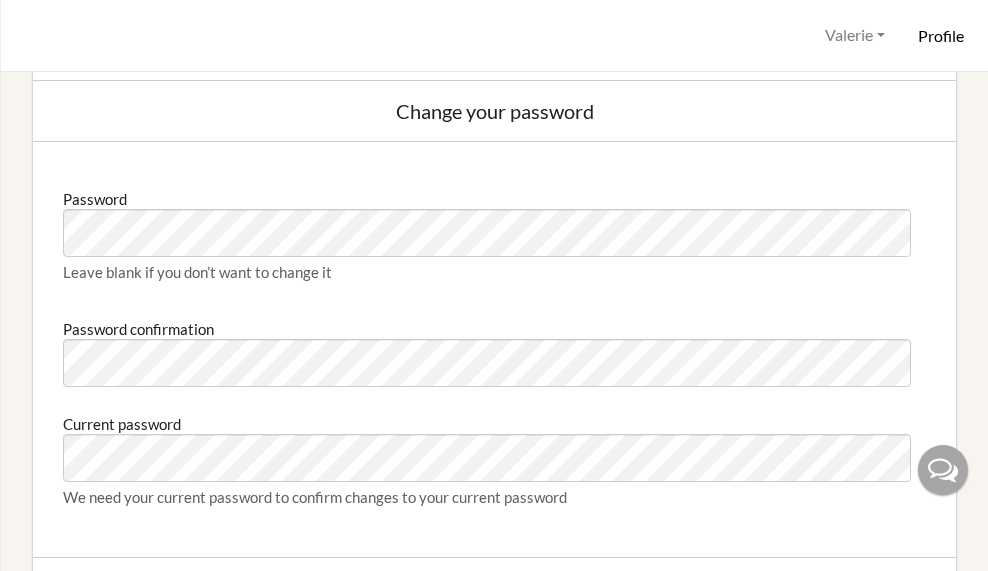 scroll, scrollTop: 1105, scrollLeft: 0, axis: vertical 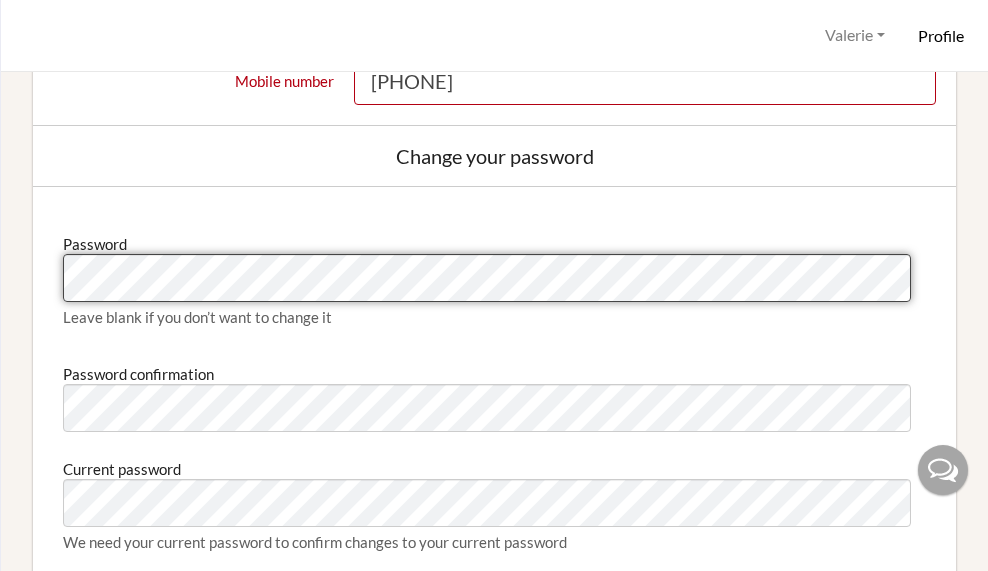 click on "Password
Leave blank if you don’t want to change it
Password confirmation
Current password
We need your current password to confirm changes to your current password" at bounding box center (494, 394) 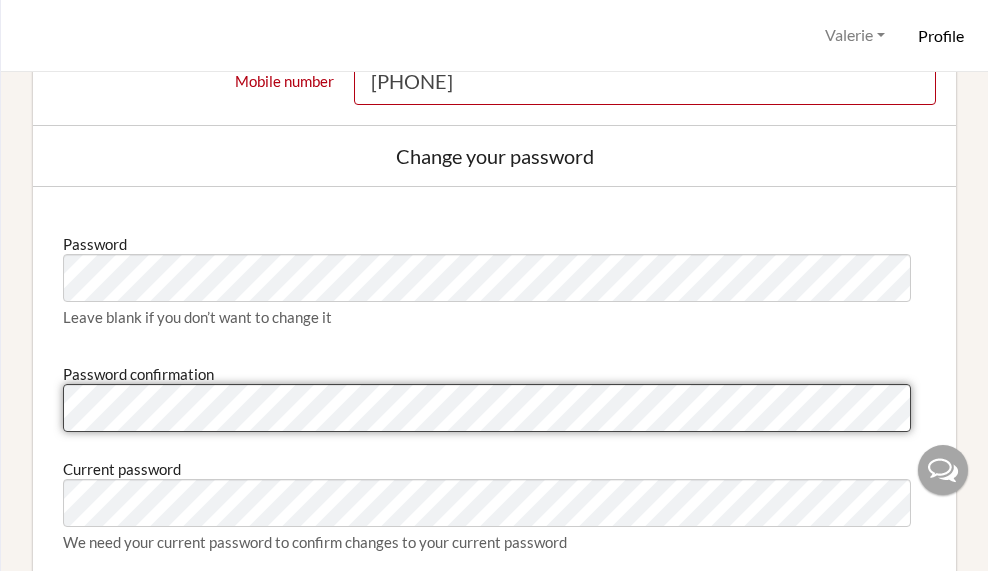 scroll, scrollTop: 0, scrollLeft: 1076, axis: horizontal 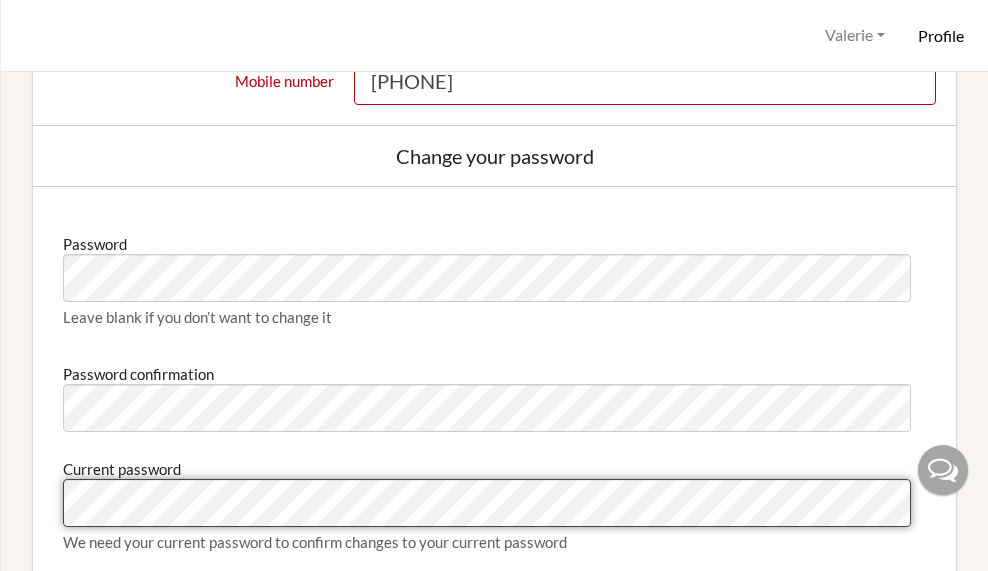 click on "Profile
Valerie
Profile
Log out
Your browser is not supported by BridgeU.
Please use Internet Explorer 11+, or switch to Edge, Firefox or Chrome.
Manage your email preferences
Edit profile
We couldn't register you:
Phone number doesn't look like a valid phone number for your country
Change your profile pic
Choose file
Edit your details
First name
Valerie
Surname
Laugier
Date of birth
2025-05-07
Gender
Female
Male
Neither
Country
Afghanistan
Åland Islands
Albania
Algeria
American Samoa
Andorre
Angola
Anguilla
Antarctica
Antigua and Barbuda
Argentina
Armenia
Aruba
Australia
Austria
Azerbaijan
Bahamas
Bahrain
Bangladesh
Barbados
Belarus
Belgium
Belize
Benin
Bermuda
Bhutan
Bolivia
Botswana" at bounding box center (494, 285) 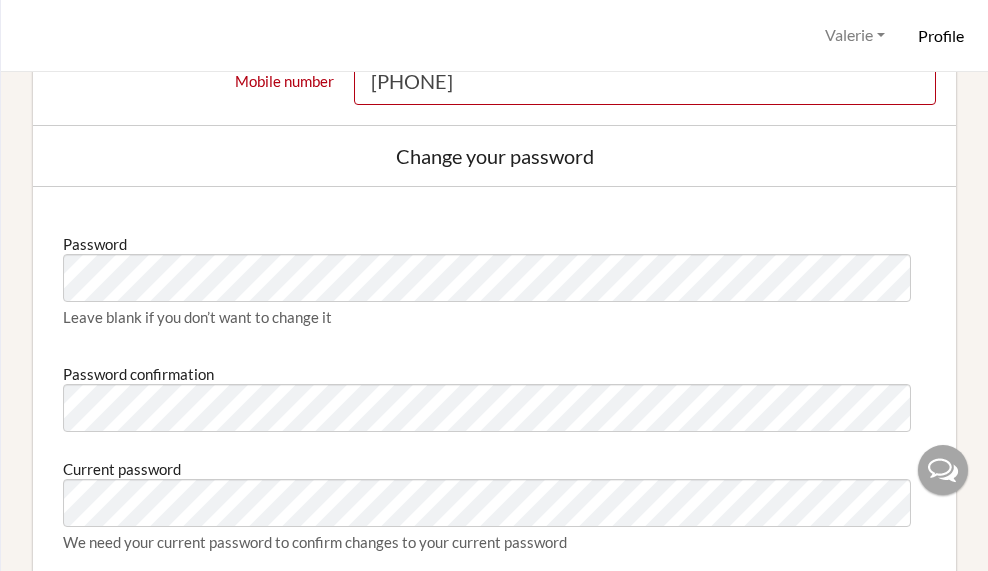 click on "Password
Leave blank if you don’t want to change it
Password confirmation
Current password
We need your current password to confirm changes to your current password" at bounding box center [494, 394] 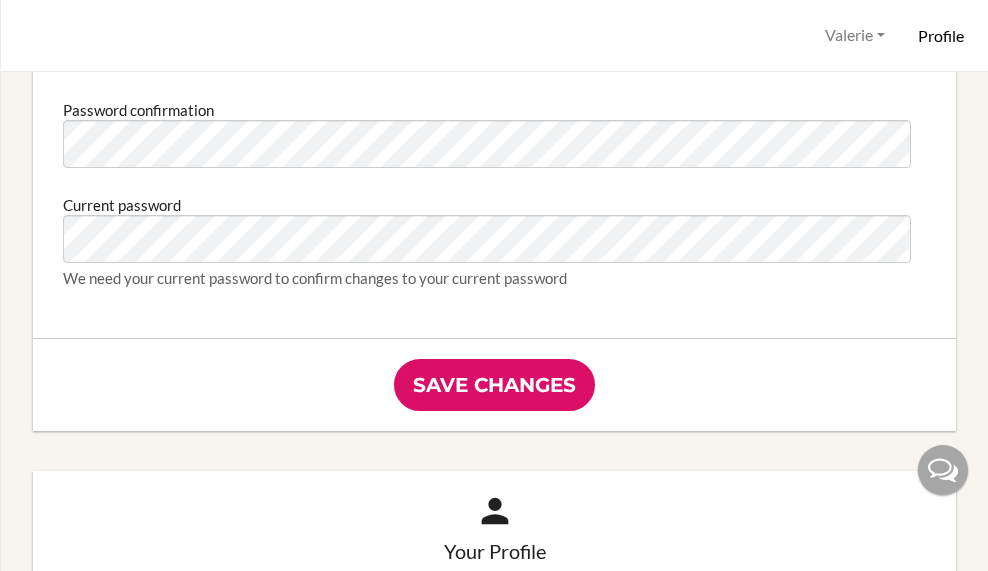 scroll, scrollTop: 1405, scrollLeft: 0, axis: vertical 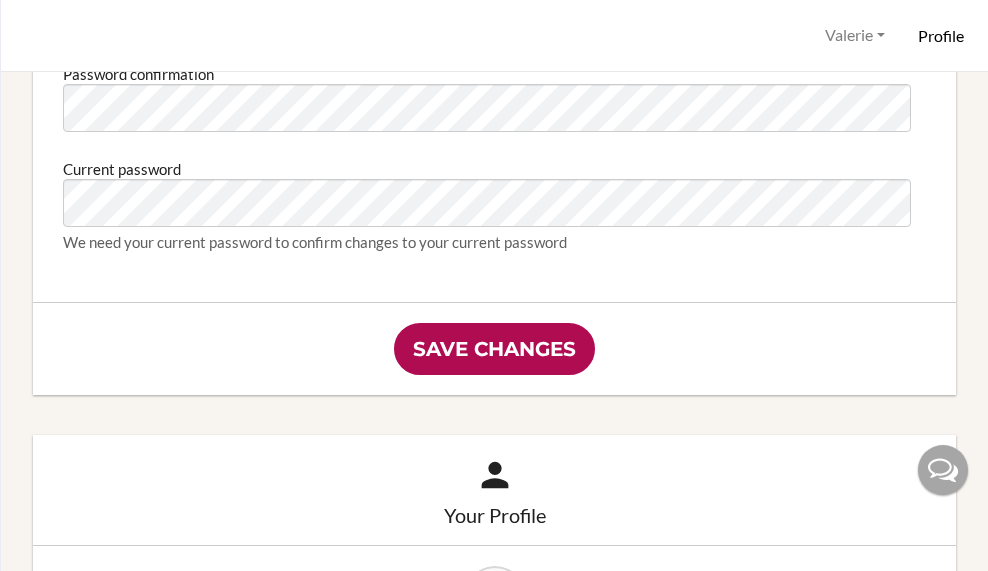click on "Save changes" at bounding box center (494, 349) 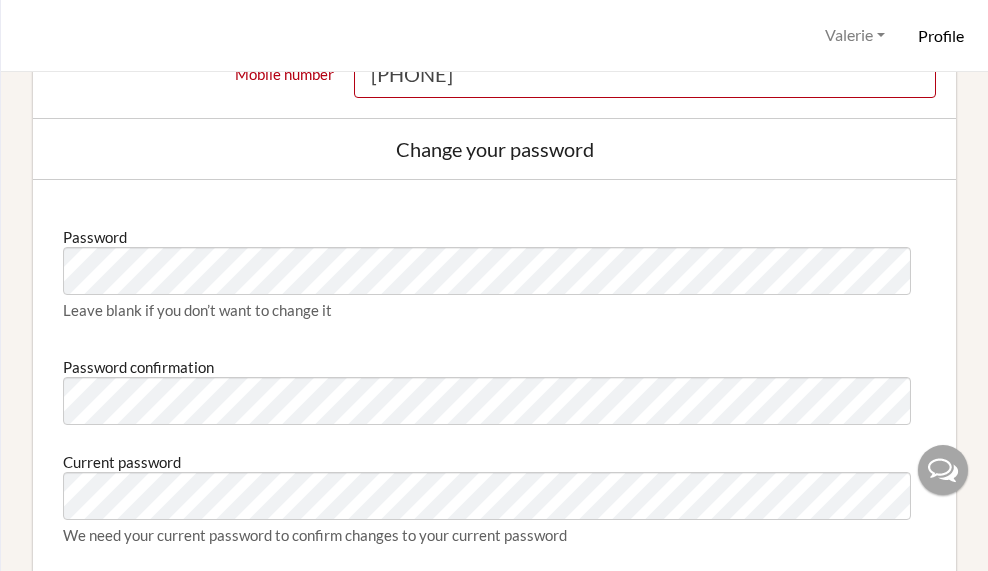 scroll, scrollTop: 1105, scrollLeft: 0, axis: vertical 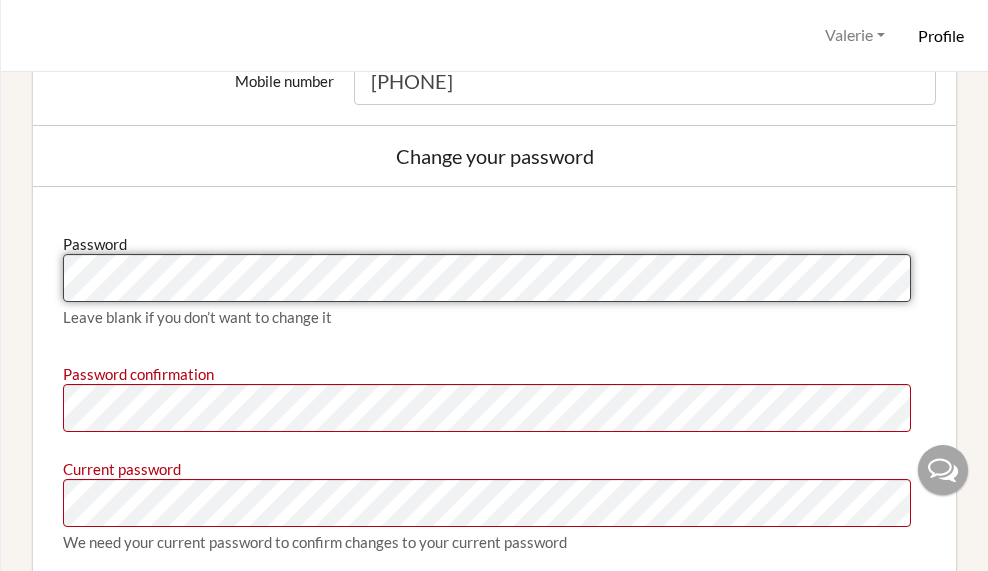 click on "Profile
[FIRST]
Profile
Log out
Your browser is not supported by BridgeU.
Please use Internet Explorer 11+, or switch to Edge, Firefox or Chrome.
Manage your email preferences
Edit profile
We couldn't register you:
Password confirmation doesn't match Password
Password confirmation can't be blank
Current password can't be blank
Change your profile pic
Choose file
Edit your details
First name
[FIRST]
Surname
[LAST]
Date of birth
[DATE]
Gender
Female
Male
Neither
Country
Afghanistan
Åland Islands
Albania
Algeria
American Samoa
Andorre
Angola
Anguilla
Antarctica
Antigua and Barbuda
Argentina
Armenia
Aruba
Australia
Austria
Azerbaijan
Bahamas
Bahrain
Bangladesh
Barbados
Belarus
Belgium" at bounding box center [494, 285] 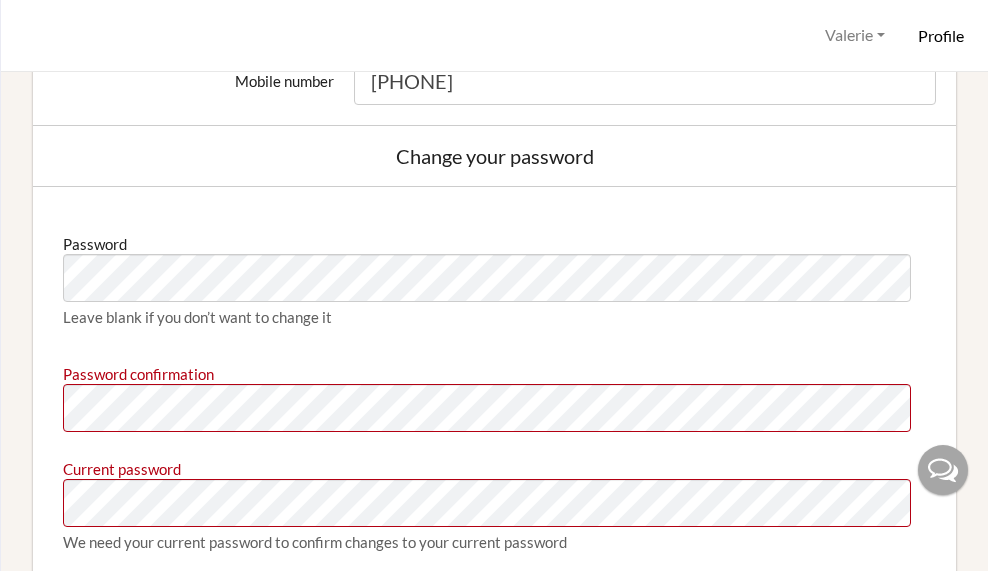 click on "Password
Leave blank if you don’t want to change it
Password confirmation
Current password
We need your current password to confirm changes to your current password" at bounding box center [494, 394] 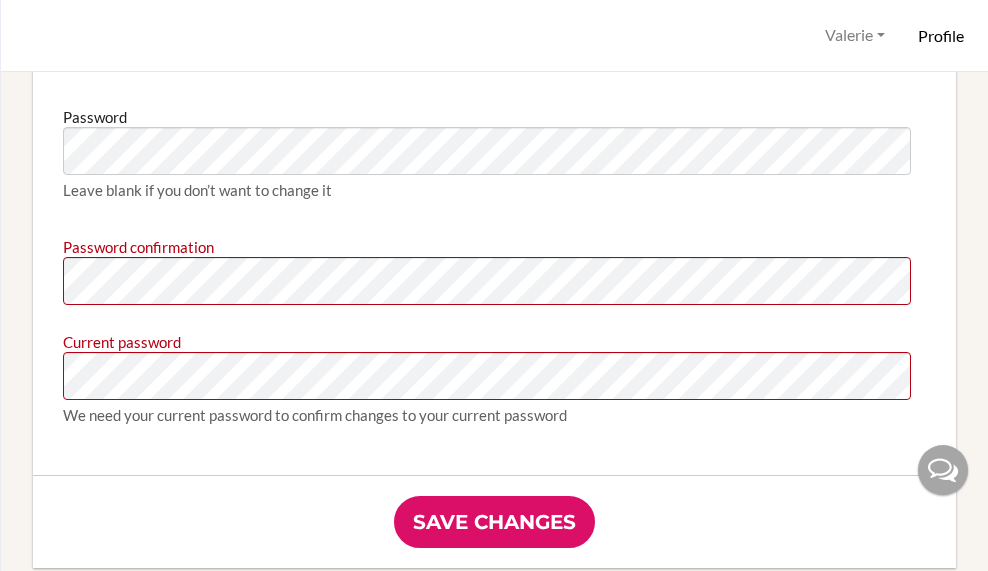 scroll, scrollTop: 1545, scrollLeft: 0, axis: vertical 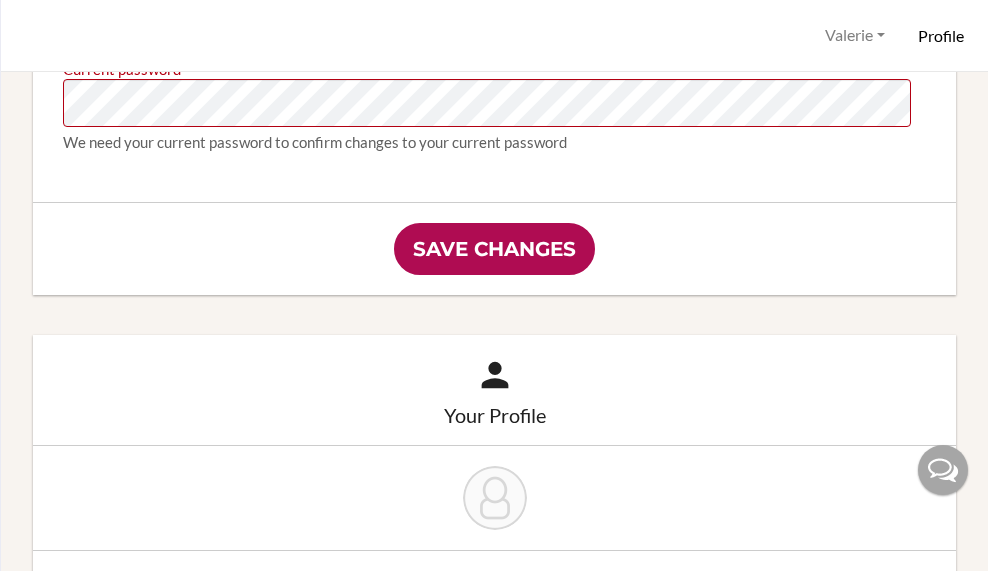 click on "Save changes" at bounding box center (494, 249) 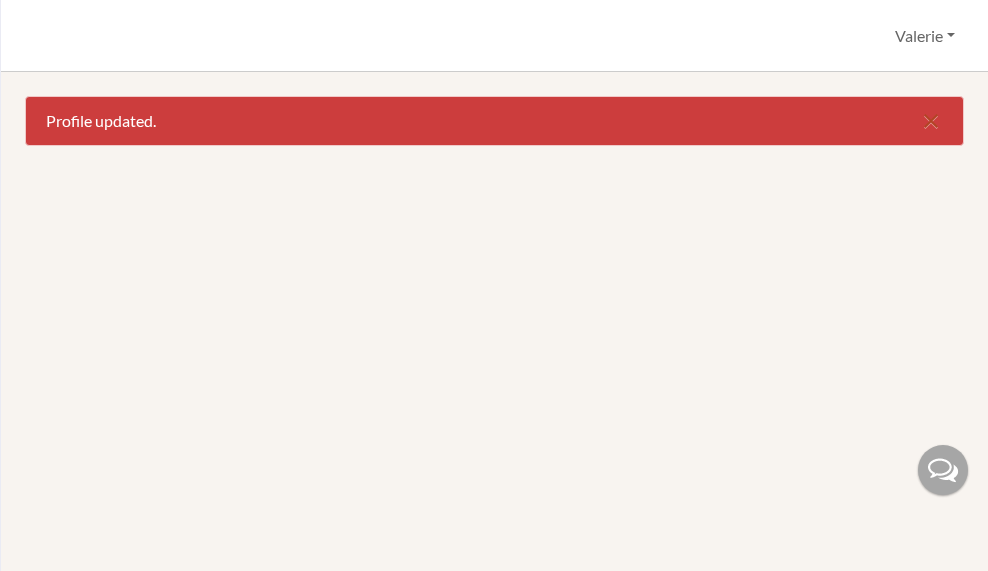 scroll, scrollTop: 0, scrollLeft: 0, axis: both 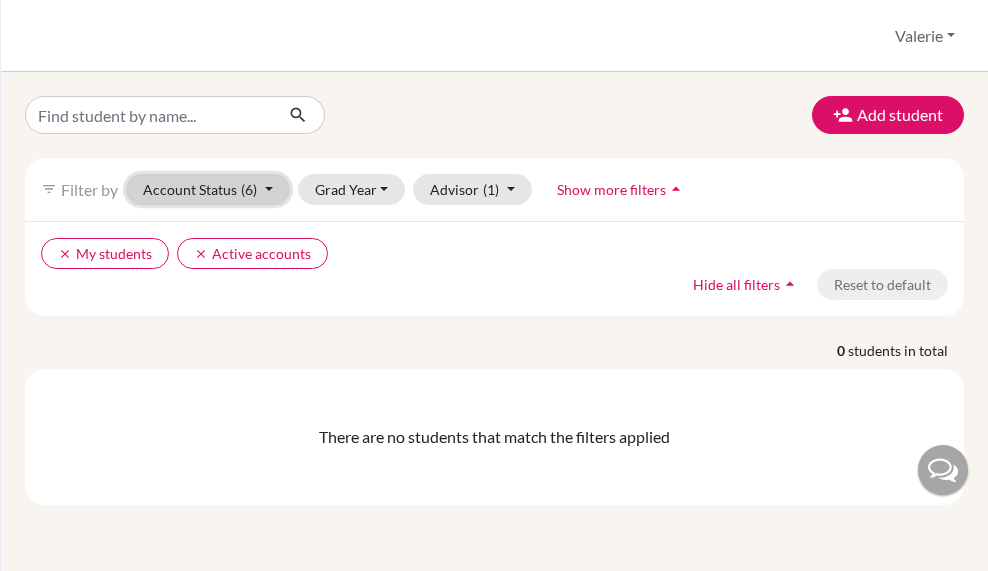 click on "Account Status (6)" at bounding box center (208, 189) 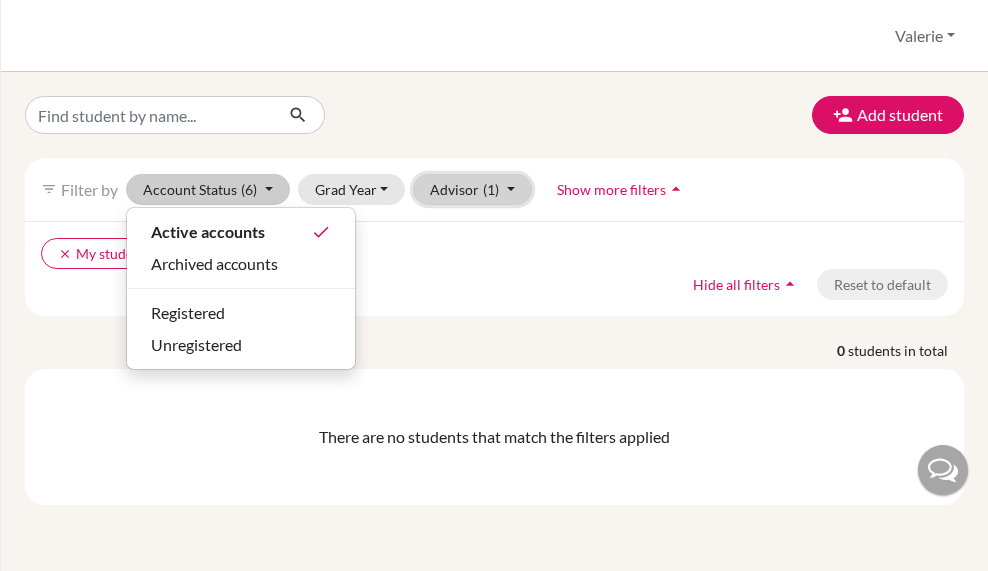 click on "Advisor (1)" at bounding box center (472, 189) 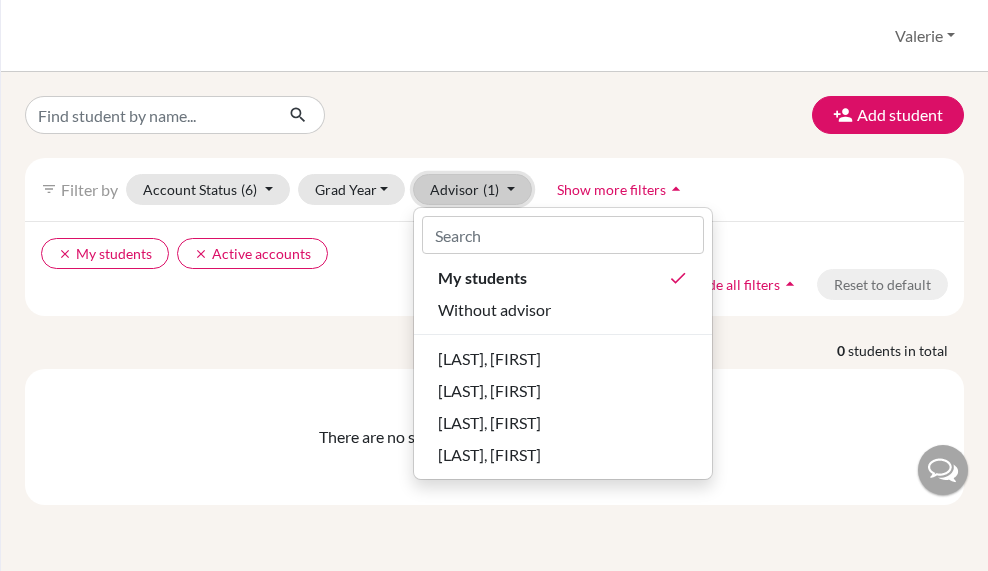 click on "(1)" at bounding box center [491, 189] 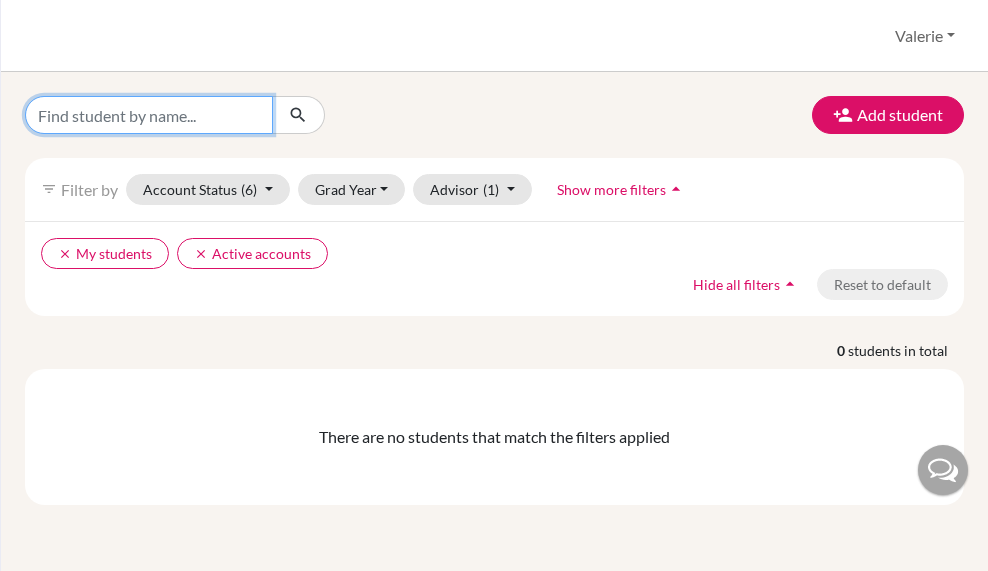 drag, startPoint x: 144, startPoint y: 117, endPoint x: 265, endPoint y: 174, distance: 133.75351 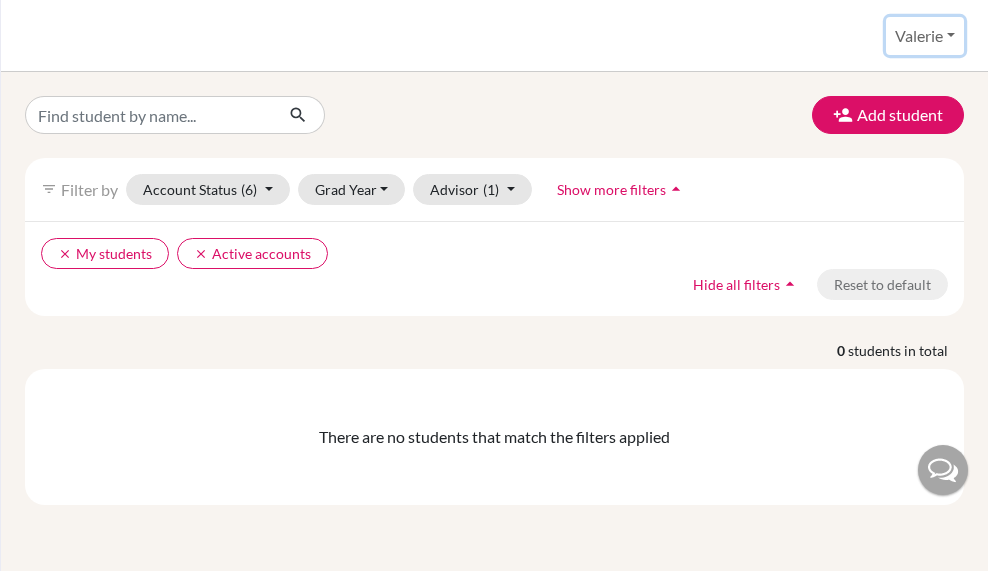 click on "Valerie" at bounding box center [925, 36] 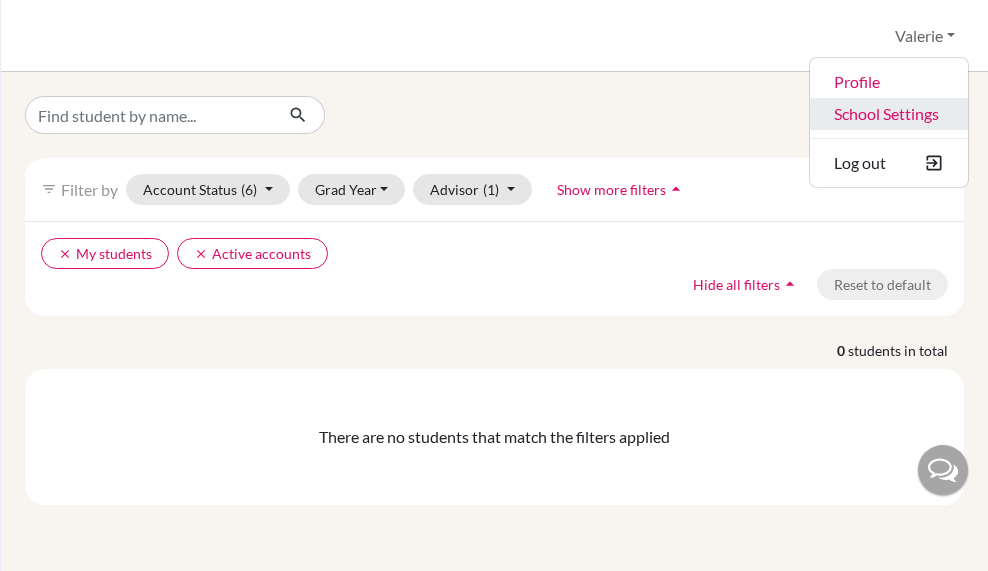 click on "School Settings" at bounding box center [889, 114] 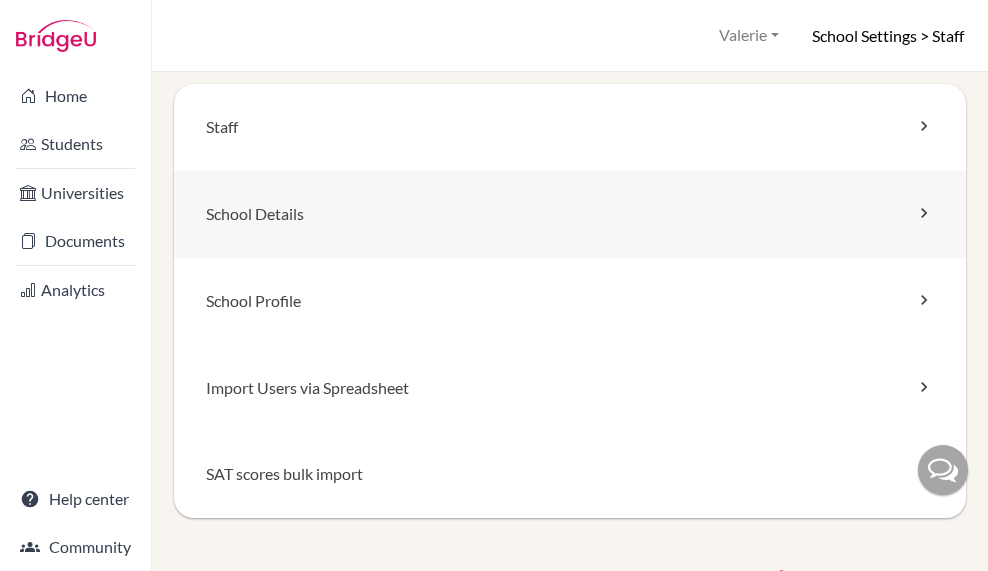 scroll, scrollTop: 0, scrollLeft: 0, axis: both 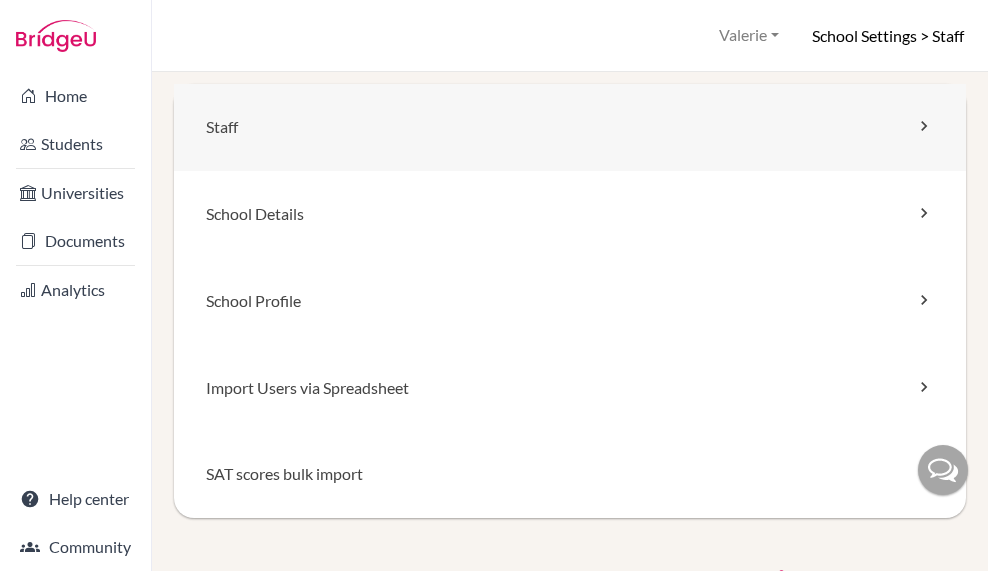 click on "Staff" at bounding box center [570, 127] 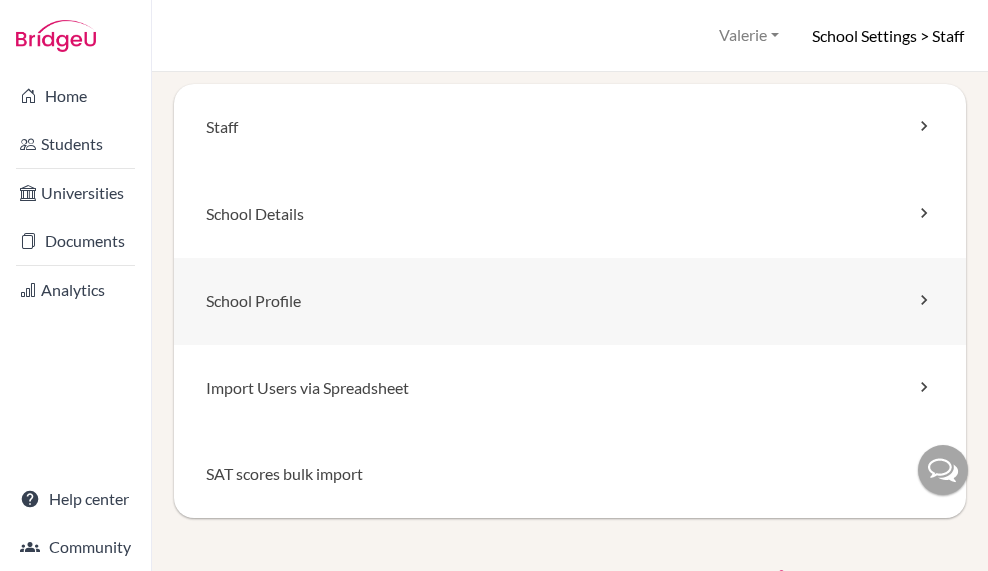 scroll, scrollTop: 0, scrollLeft: 0, axis: both 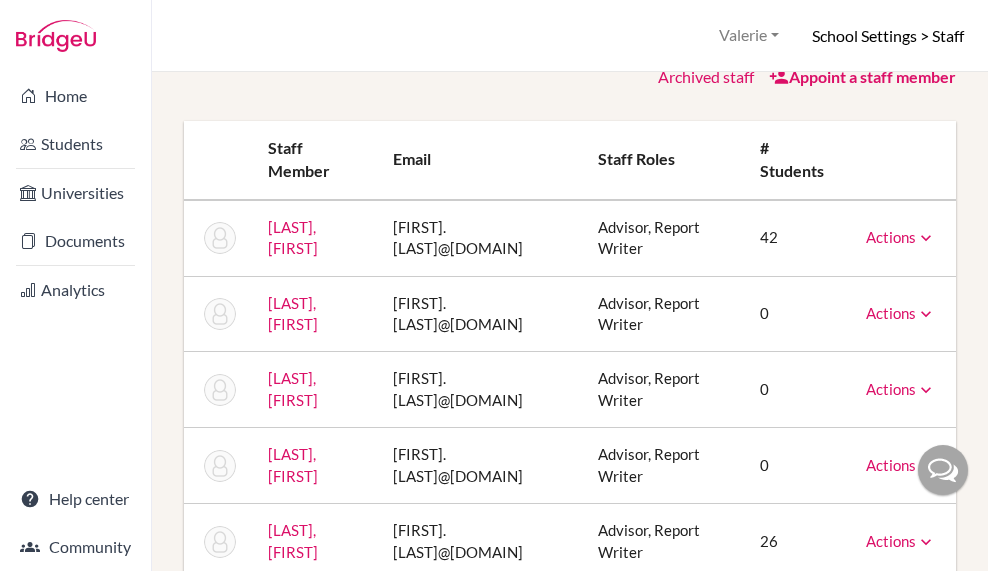 click on "Actions" at bounding box center [901, 313] 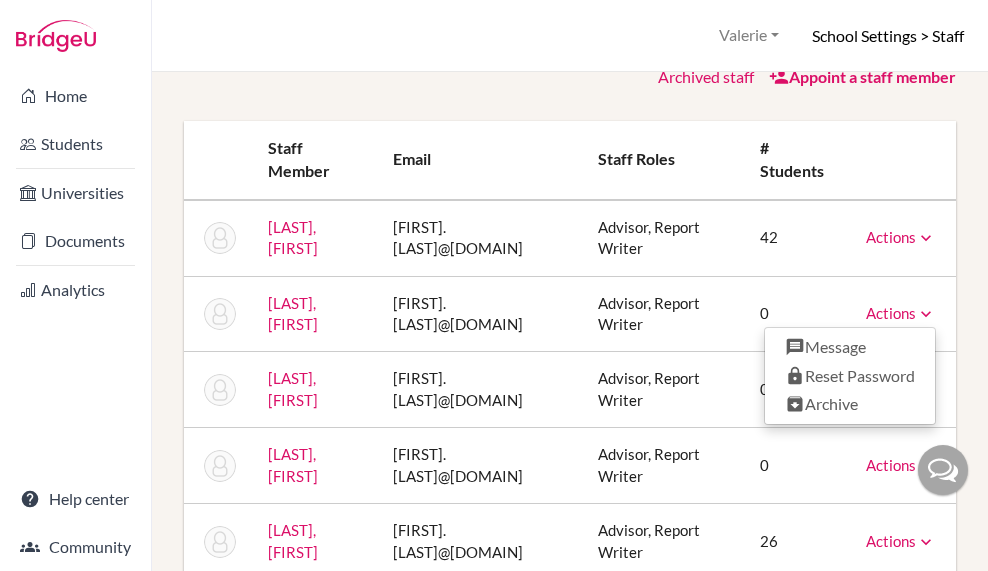 click on "0" at bounding box center [797, 314] 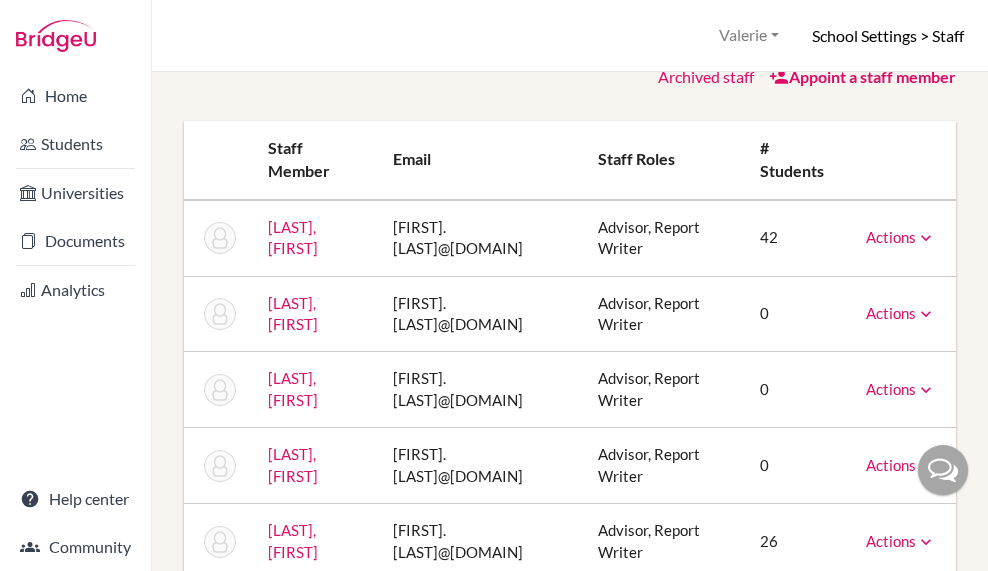 click on "Actions
Message
Reset Password
Archive" at bounding box center (903, 238) 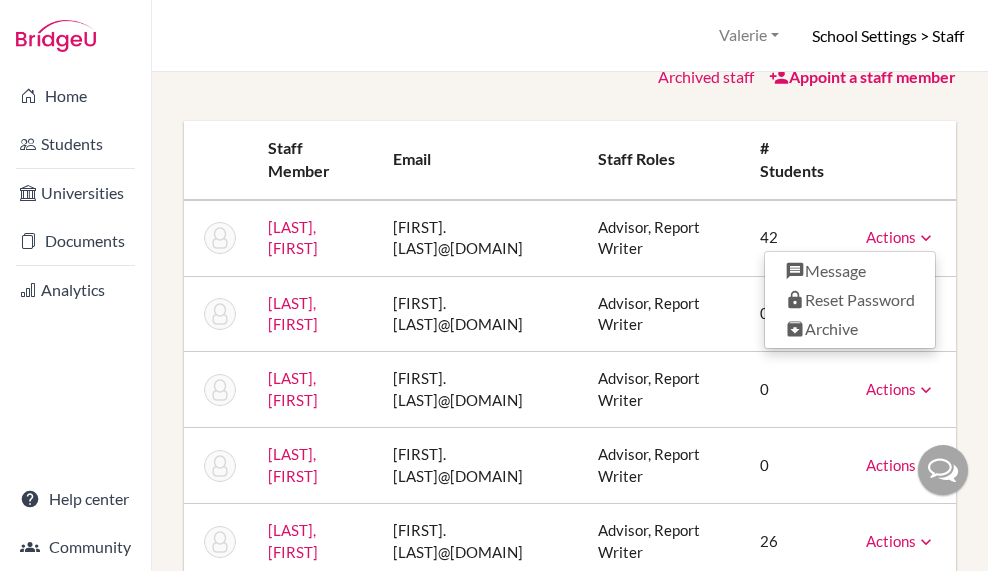 click on "42" at bounding box center (797, 238) 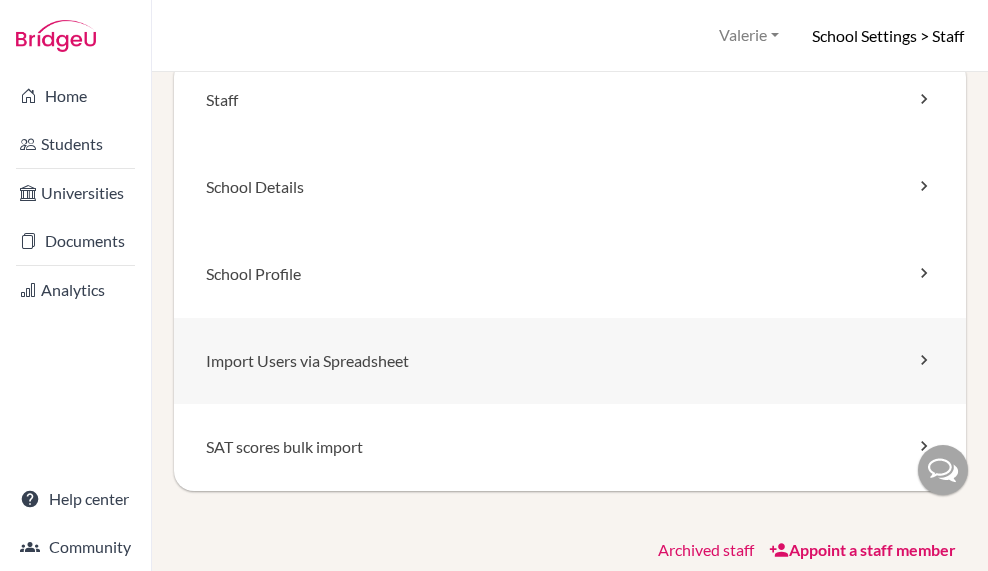 scroll, scrollTop: 0, scrollLeft: 0, axis: both 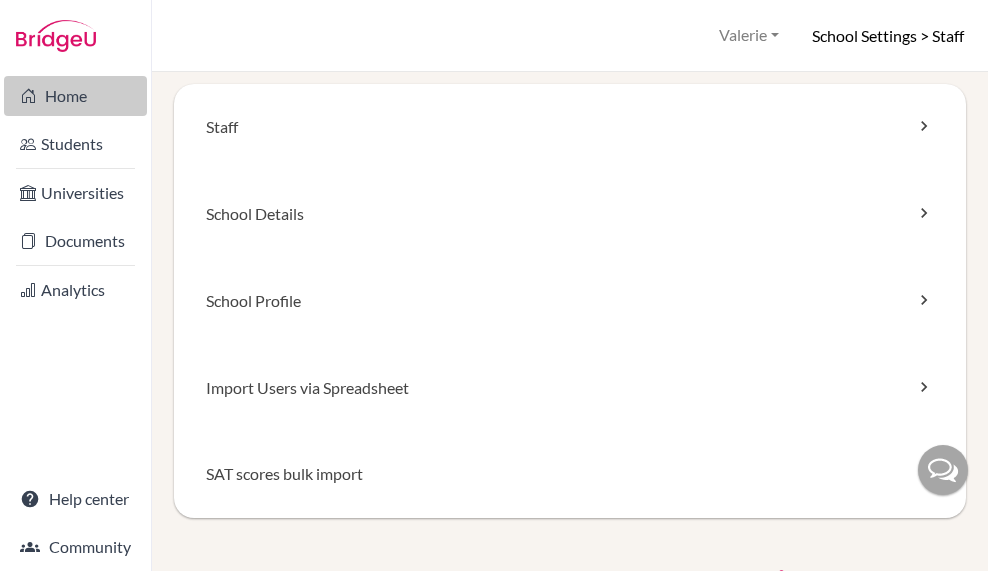 click on "Home" at bounding box center (75, 96) 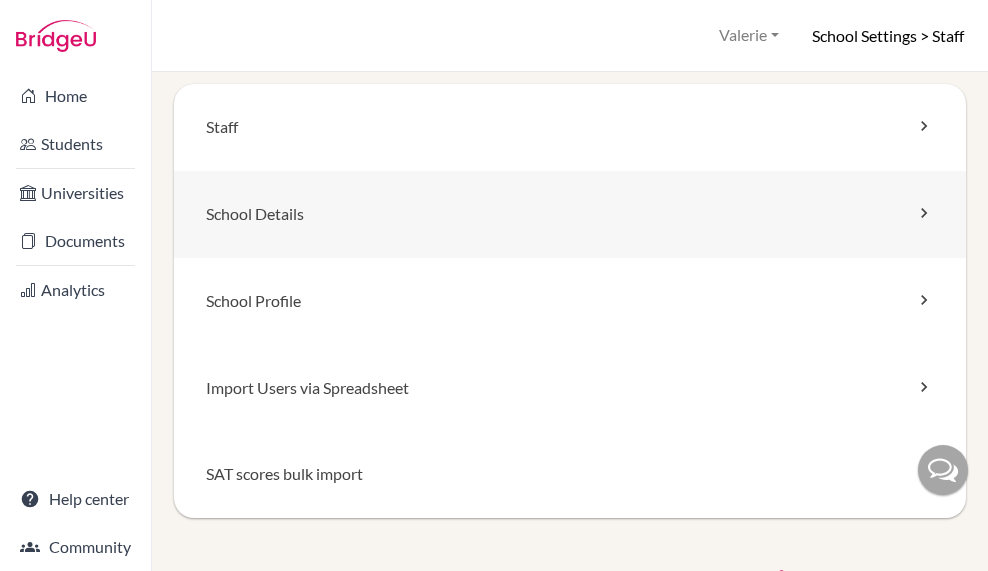 scroll, scrollTop: 0, scrollLeft: 0, axis: both 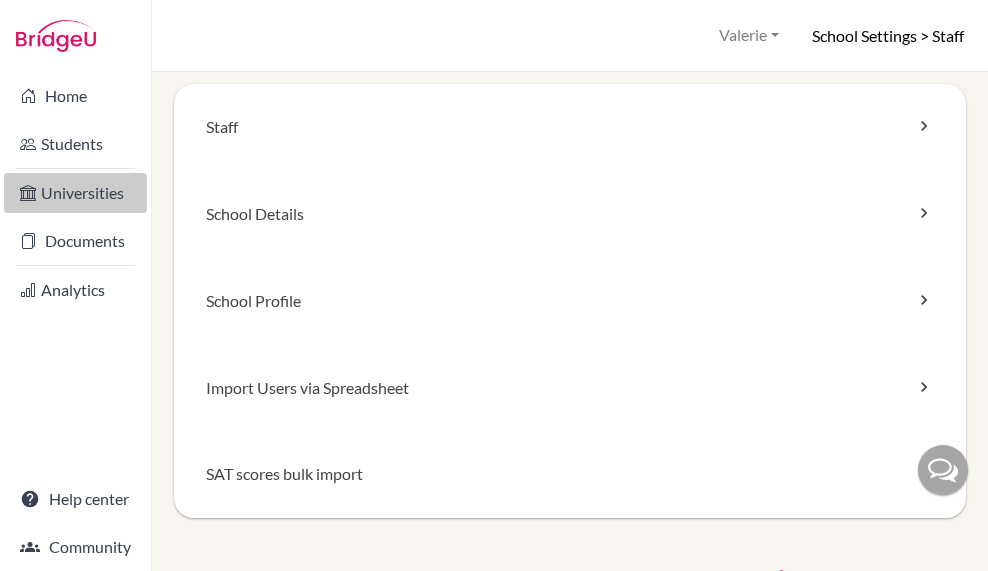 click on "Universities" at bounding box center (75, 193) 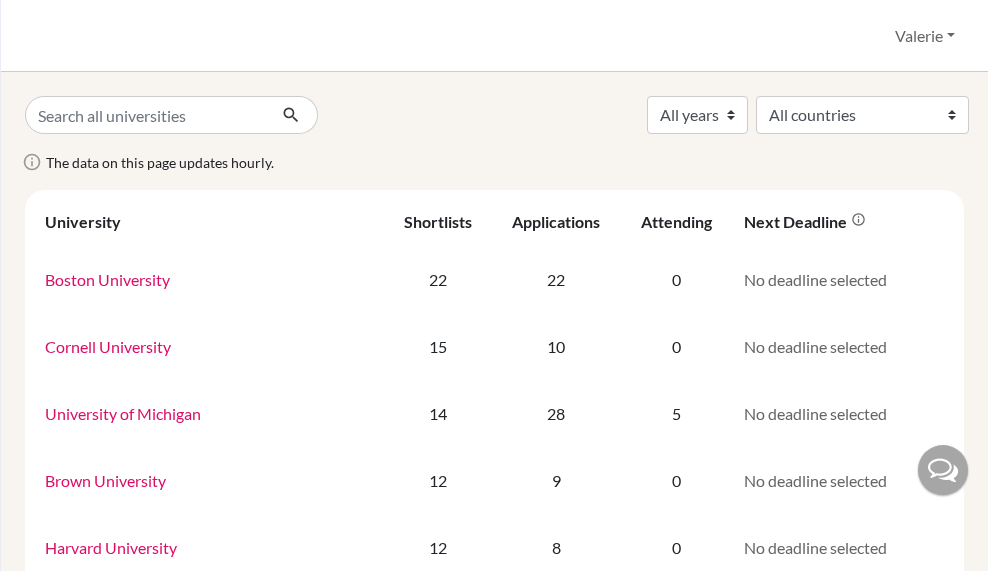 scroll, scrollTop: 0, scrollLeft: 0, axis: both 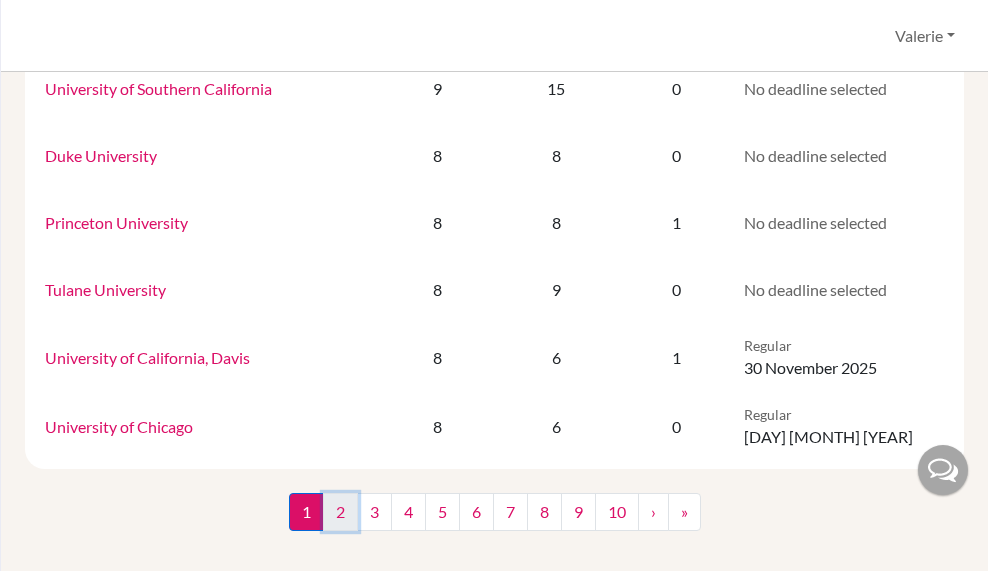 click on "2" at bounding box center [340, 512] 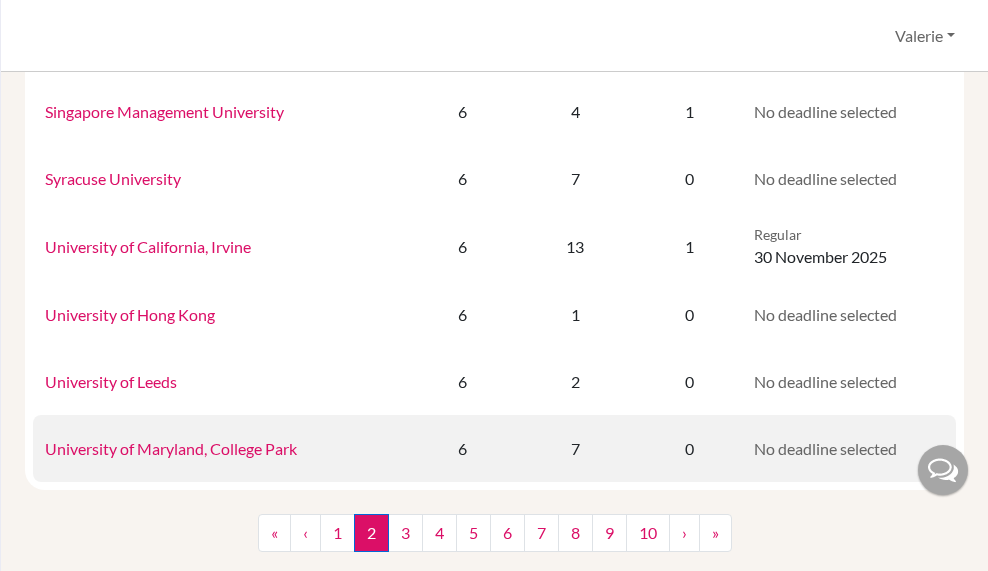 scroll, scrollTop: 1468, scrollLeft: 0, axis: vertical 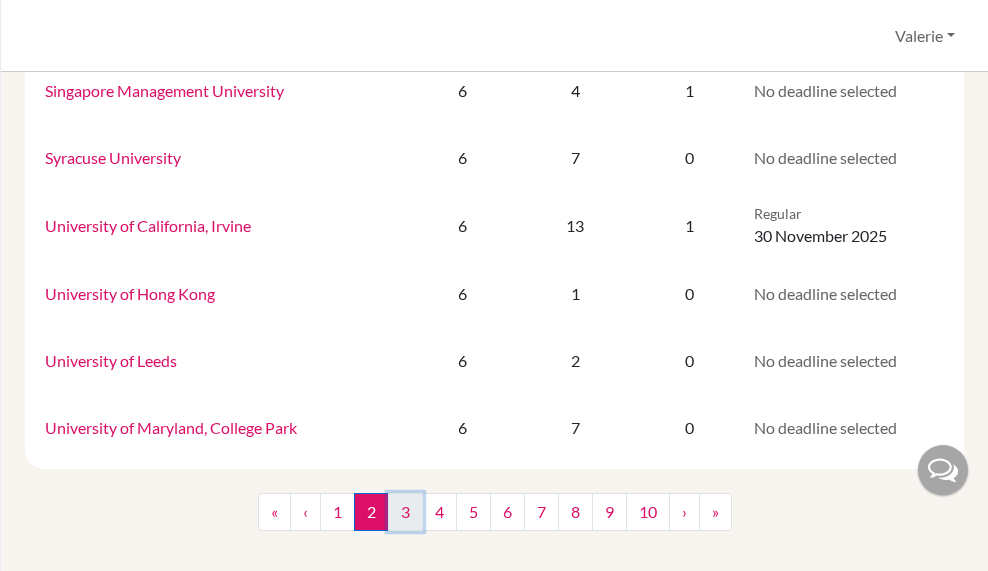 click on "3" at bounding box center (405, 512) 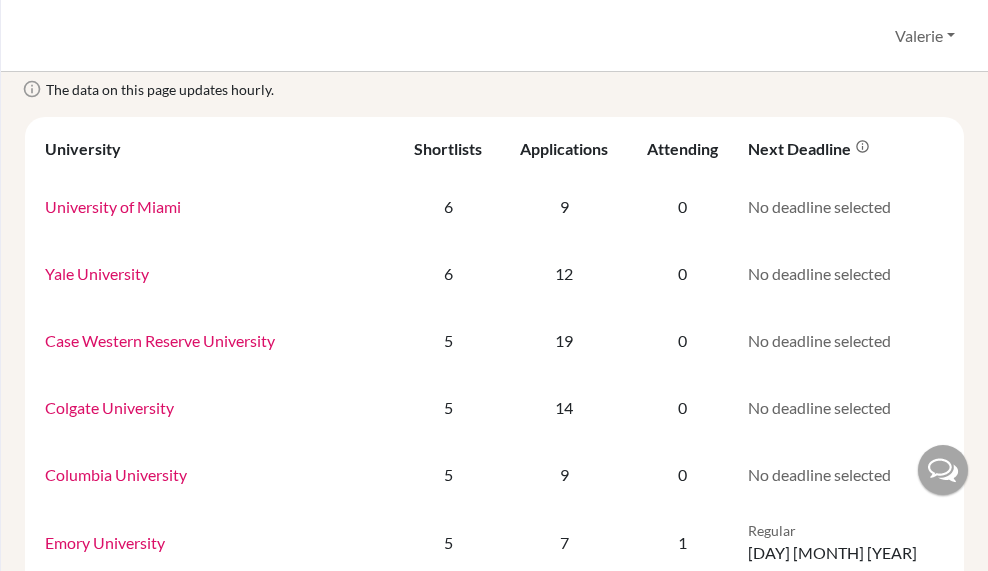 scroll, scrollTop: 0, scrollLeft: 0, axis: both 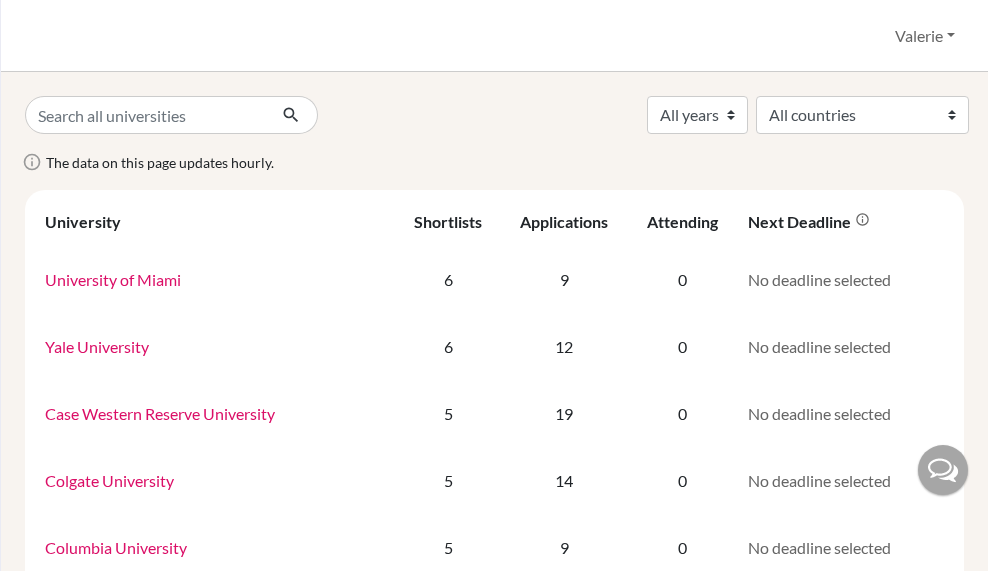 drag, startPoint x: 327, startPoint y: 0, endPoint x: 373, endPoint y: 42, distance: 62.289646 